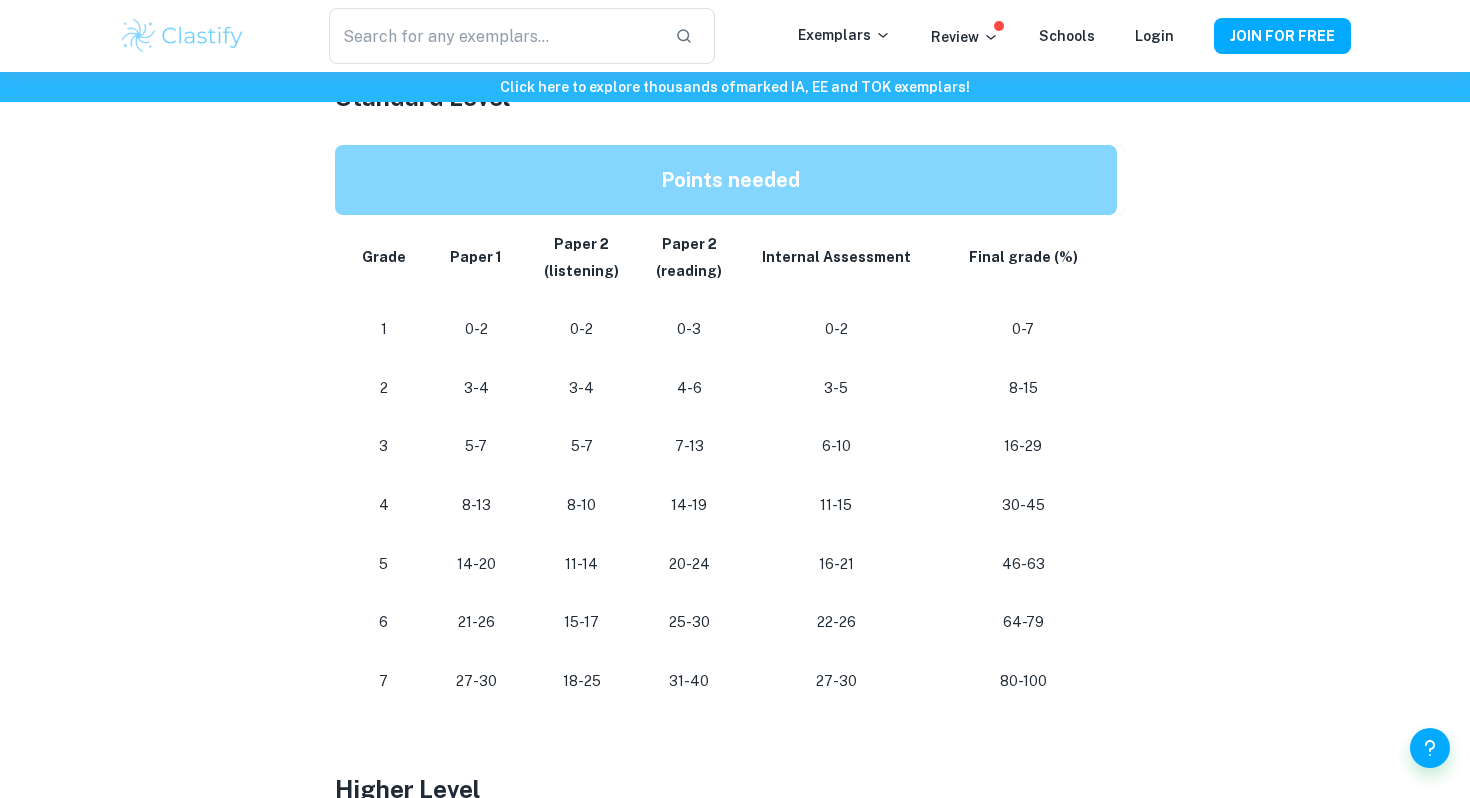 scroll, scrollTop: 990, scrollLeft: 0, axis: vertical 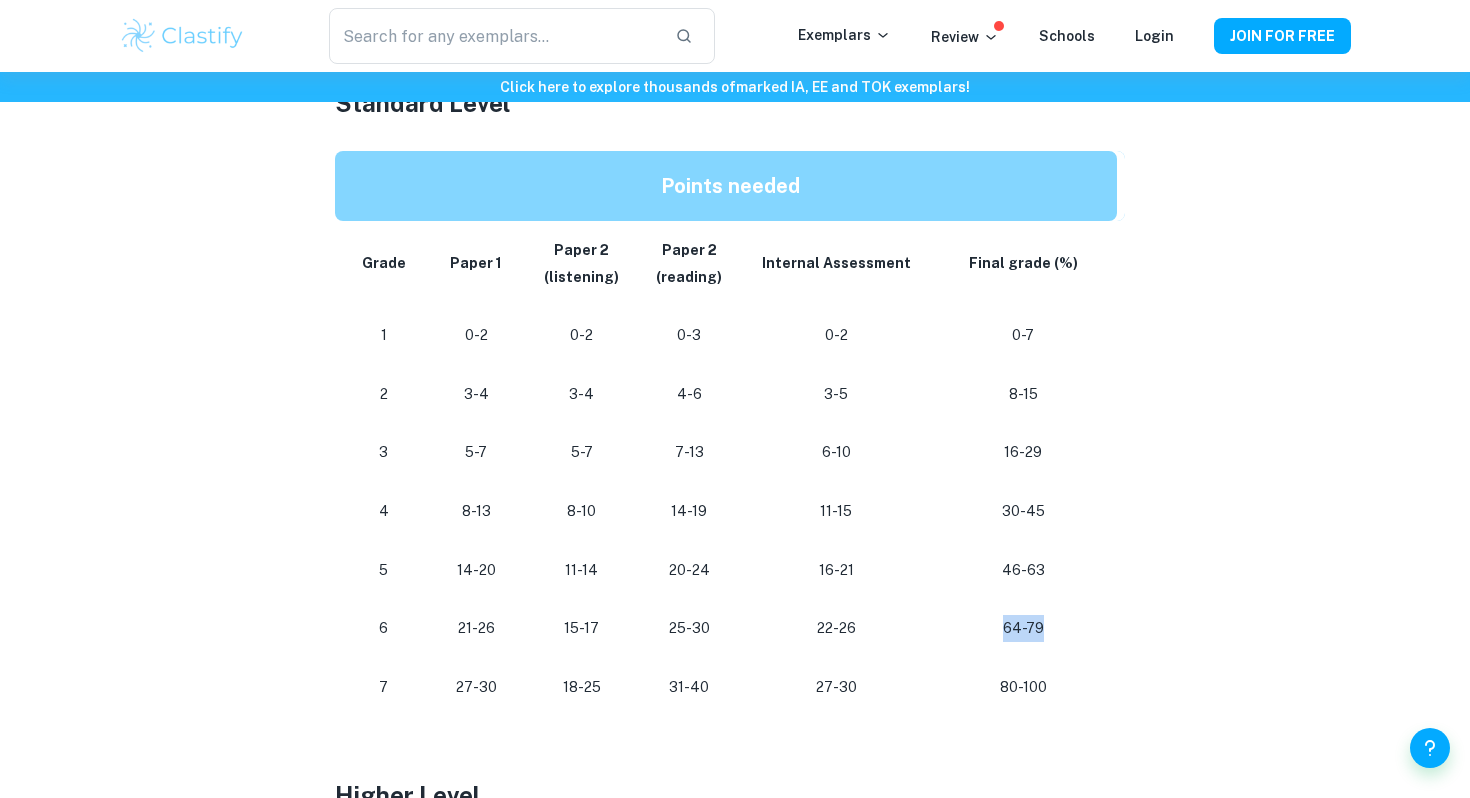 drag, startPoint x: 990, startPoint y: 627, endPoint x: 1071, endPoint y: 630, distance: 81.055534 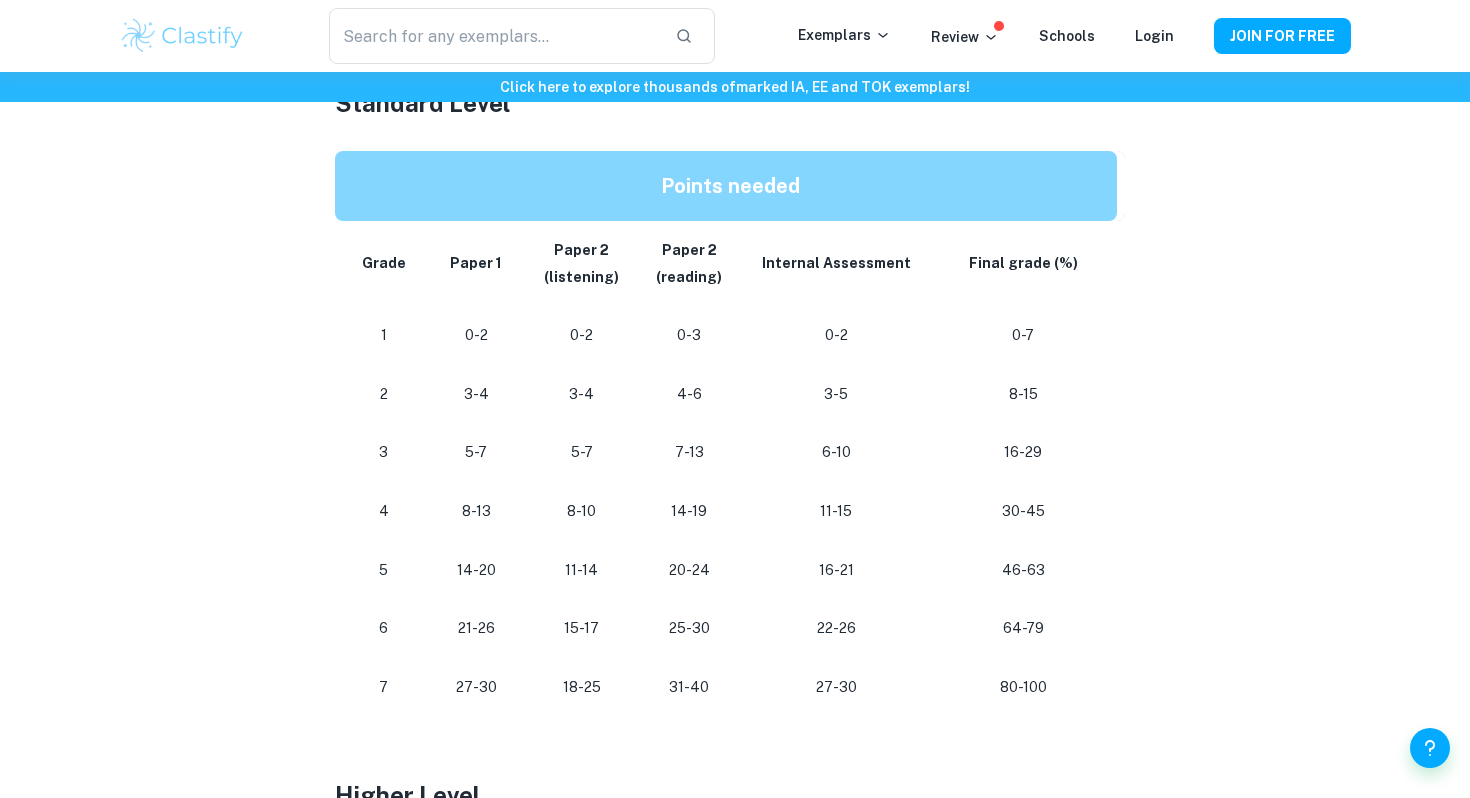 click on "64-79" at bounding box center [1023, 628] 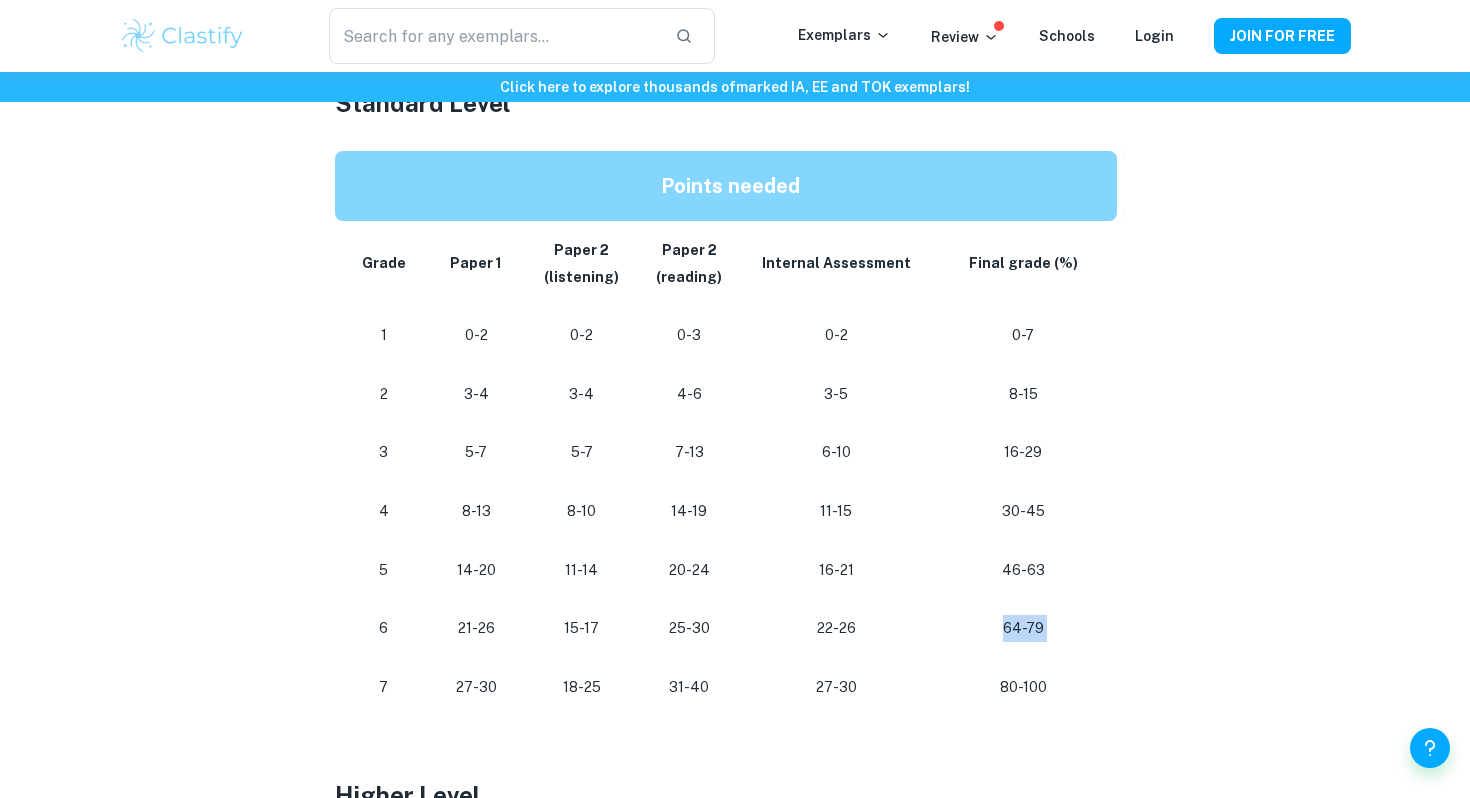 click on "64-79" at bounding box center (1023, 628) 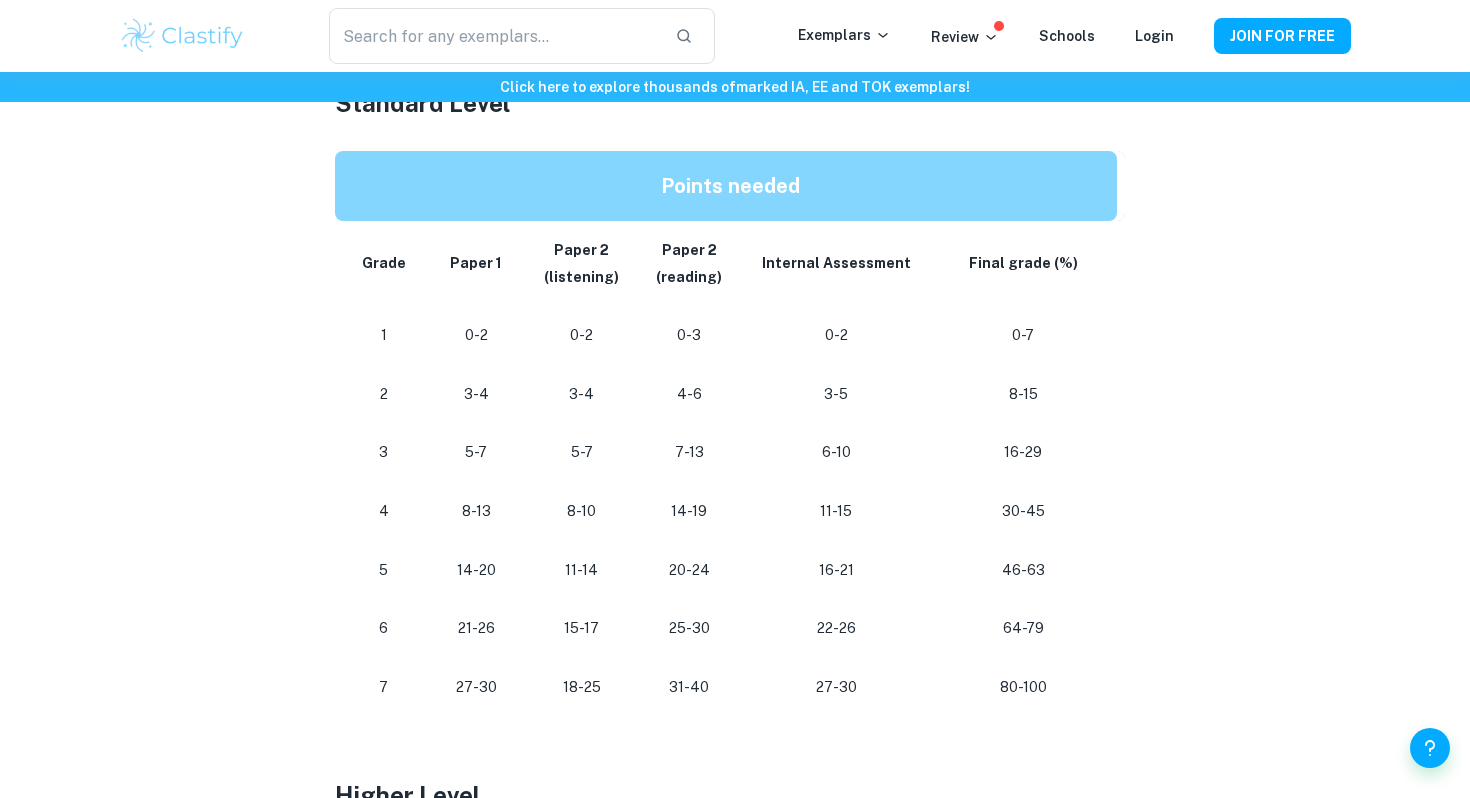 click on "64-79" at bounding box center [1023, 628] 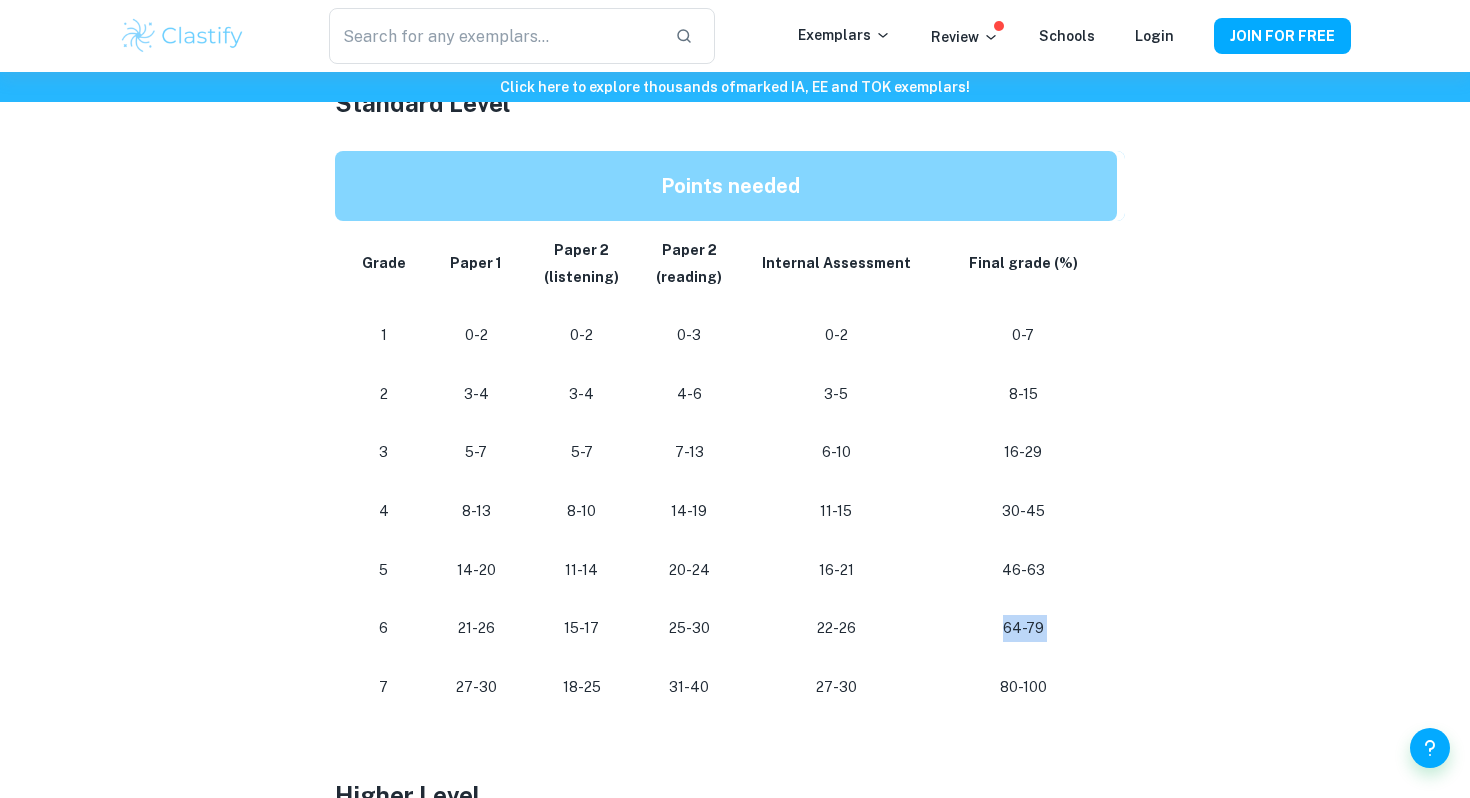 click on "64-79" at bounding box center [1023, 628] 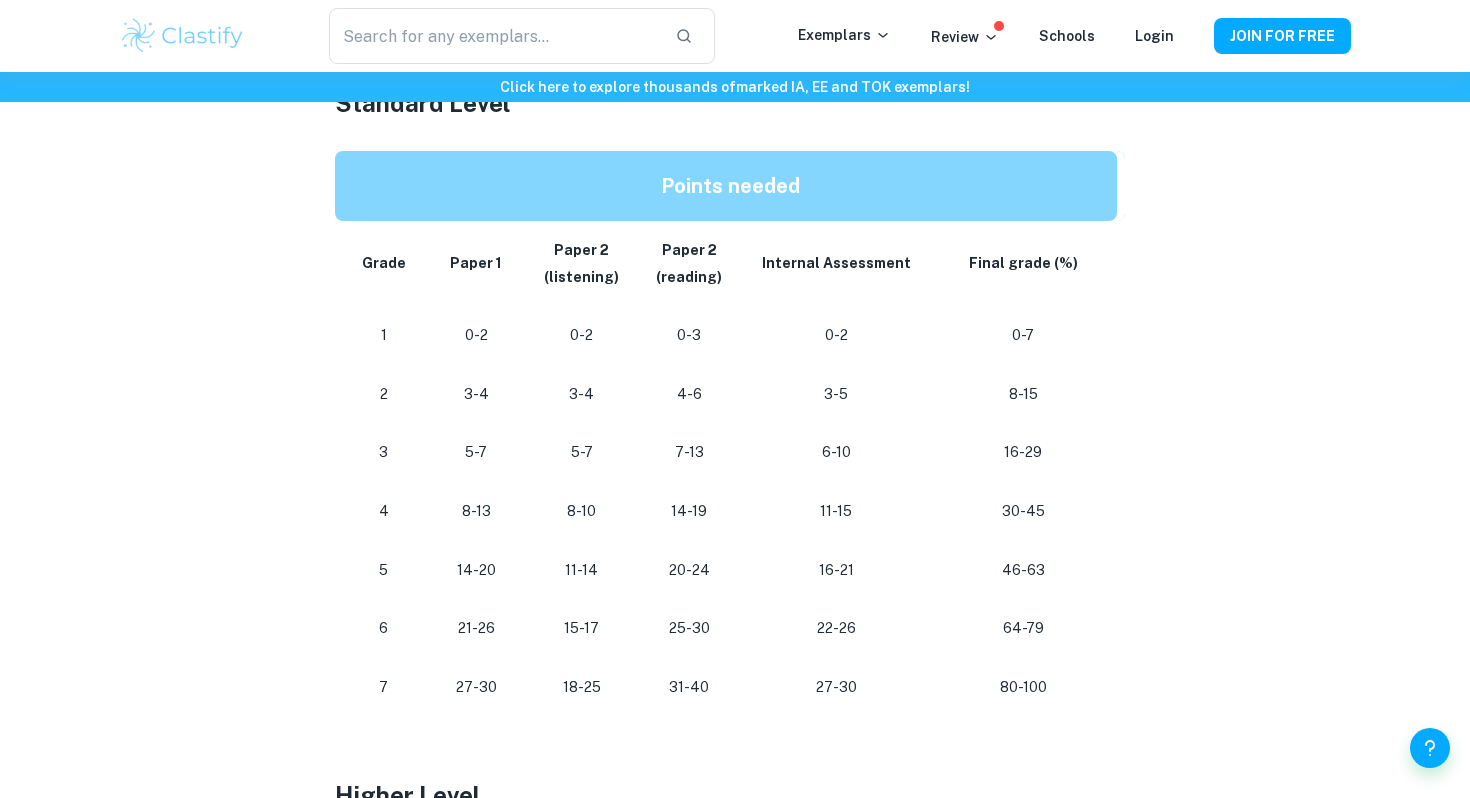 click on "64-79" at bounding box center [1023, 628] 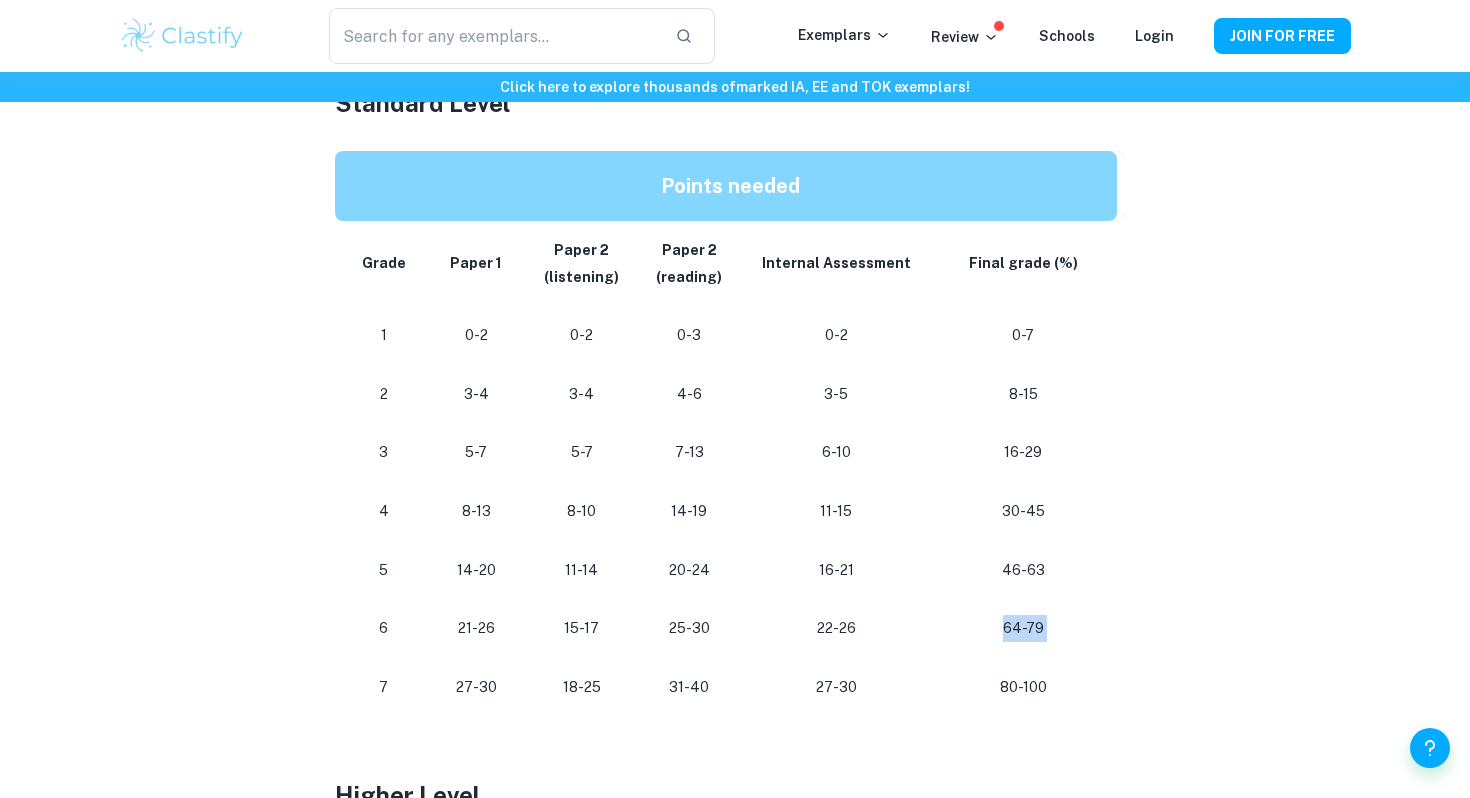 click on "64-79" at bounding box center [1023, 628] 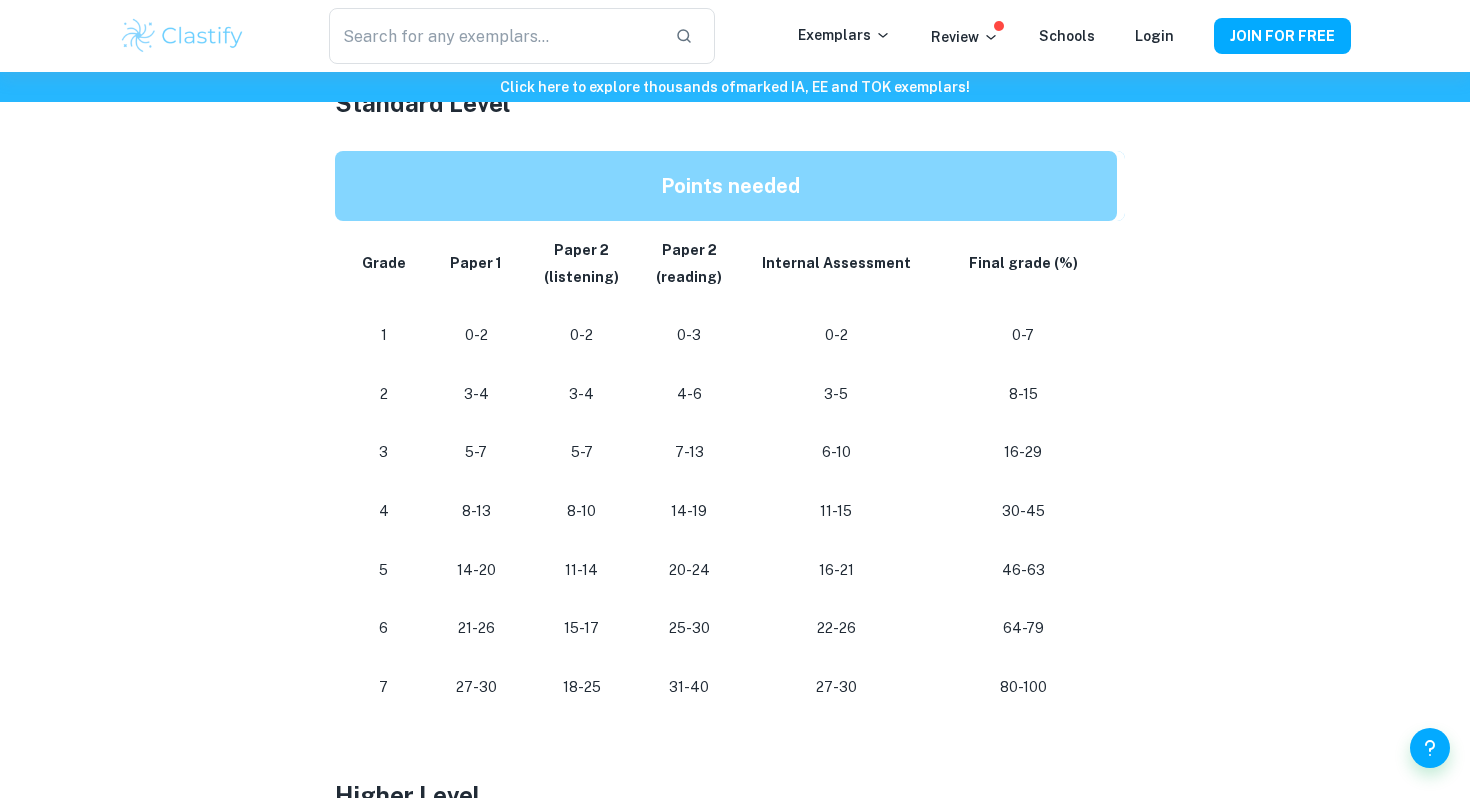 click on "64-79" at bounding box center [1023, 628] 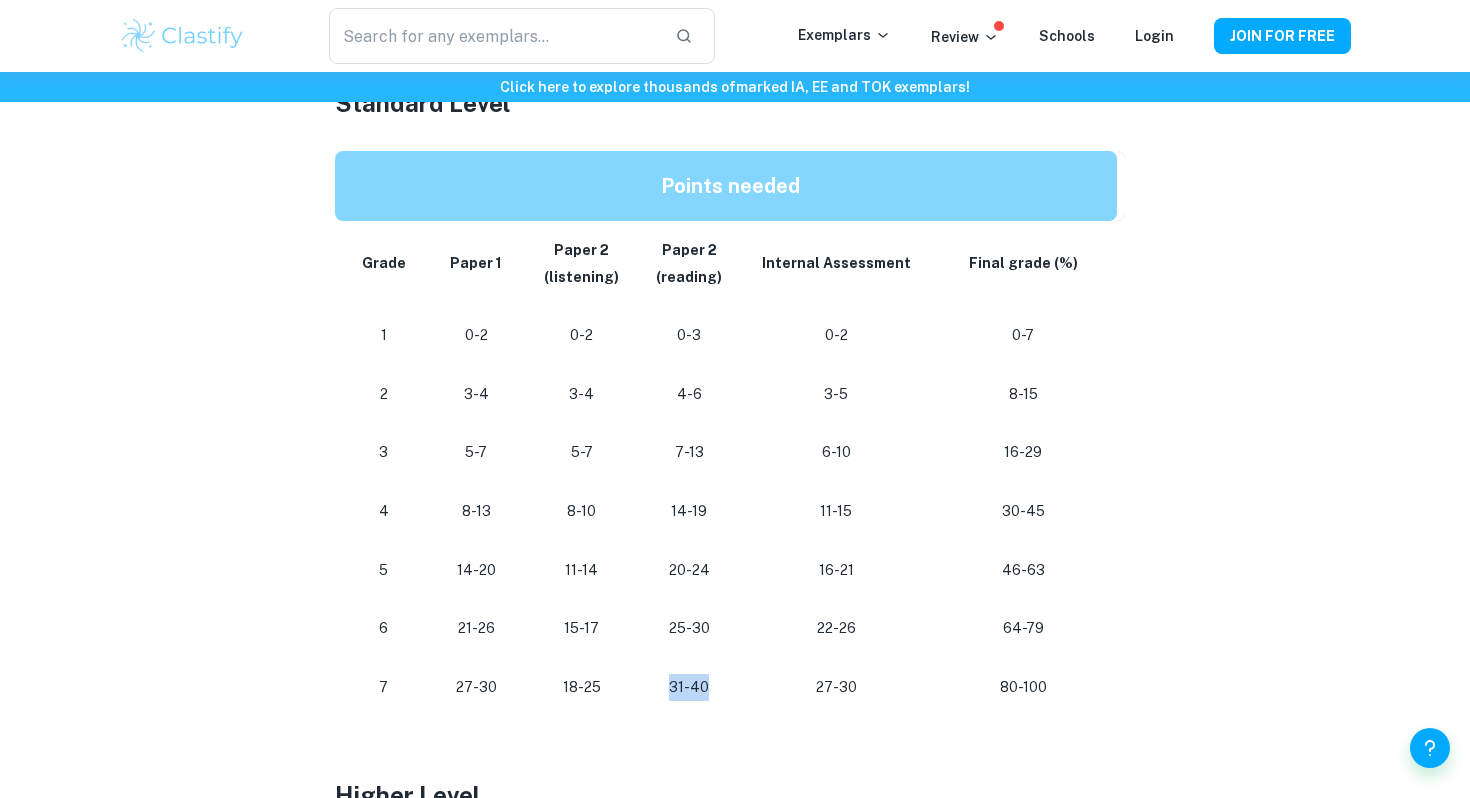 drag, startPoint x: 732, startPoint y: 685, endPoint x: 689, endPoint y: 667, distance: 46.615448 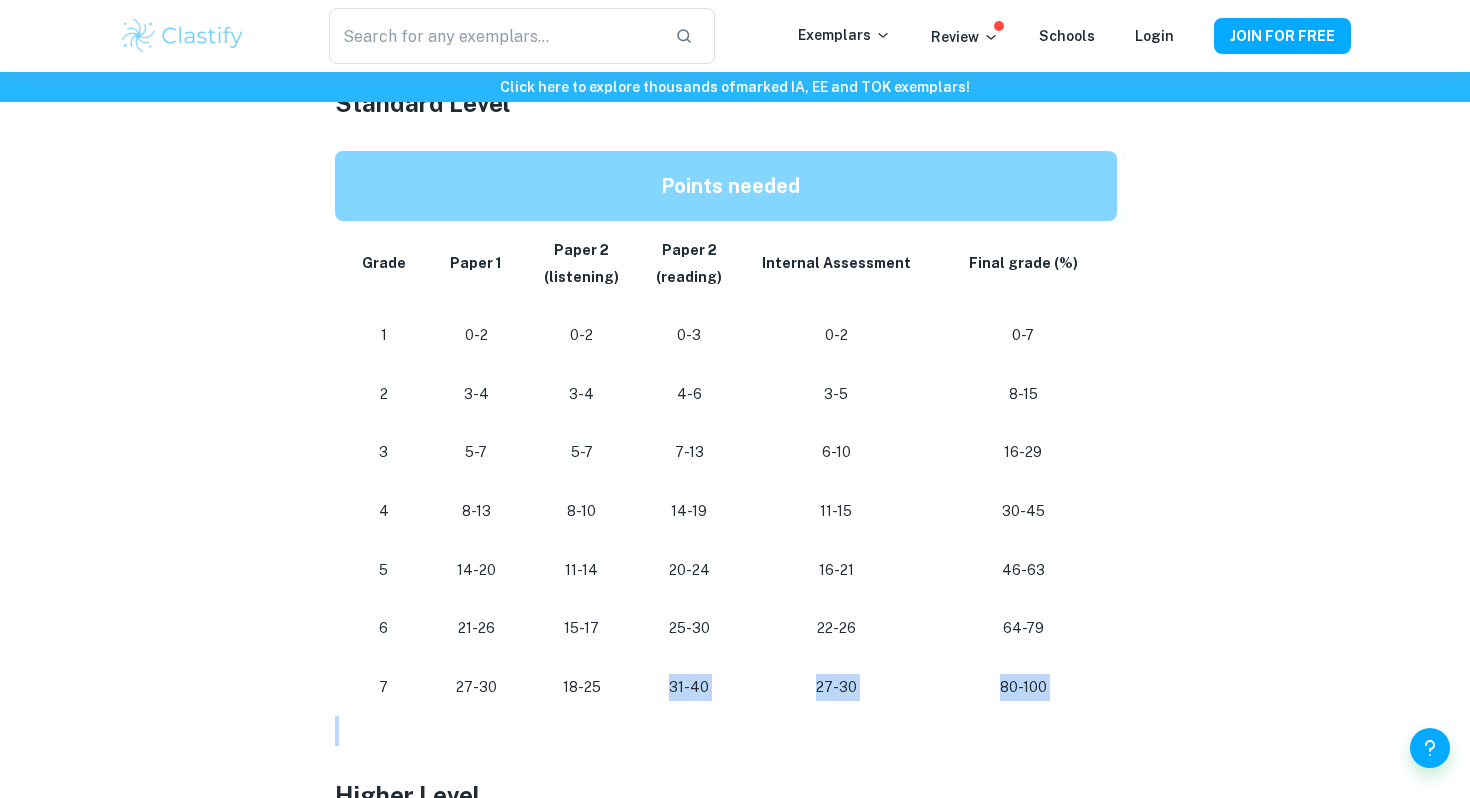 drag, startPoint x: 618, startPoint y: 676, endPoint x: 604, endPoint y: 735, distance: 60.63827 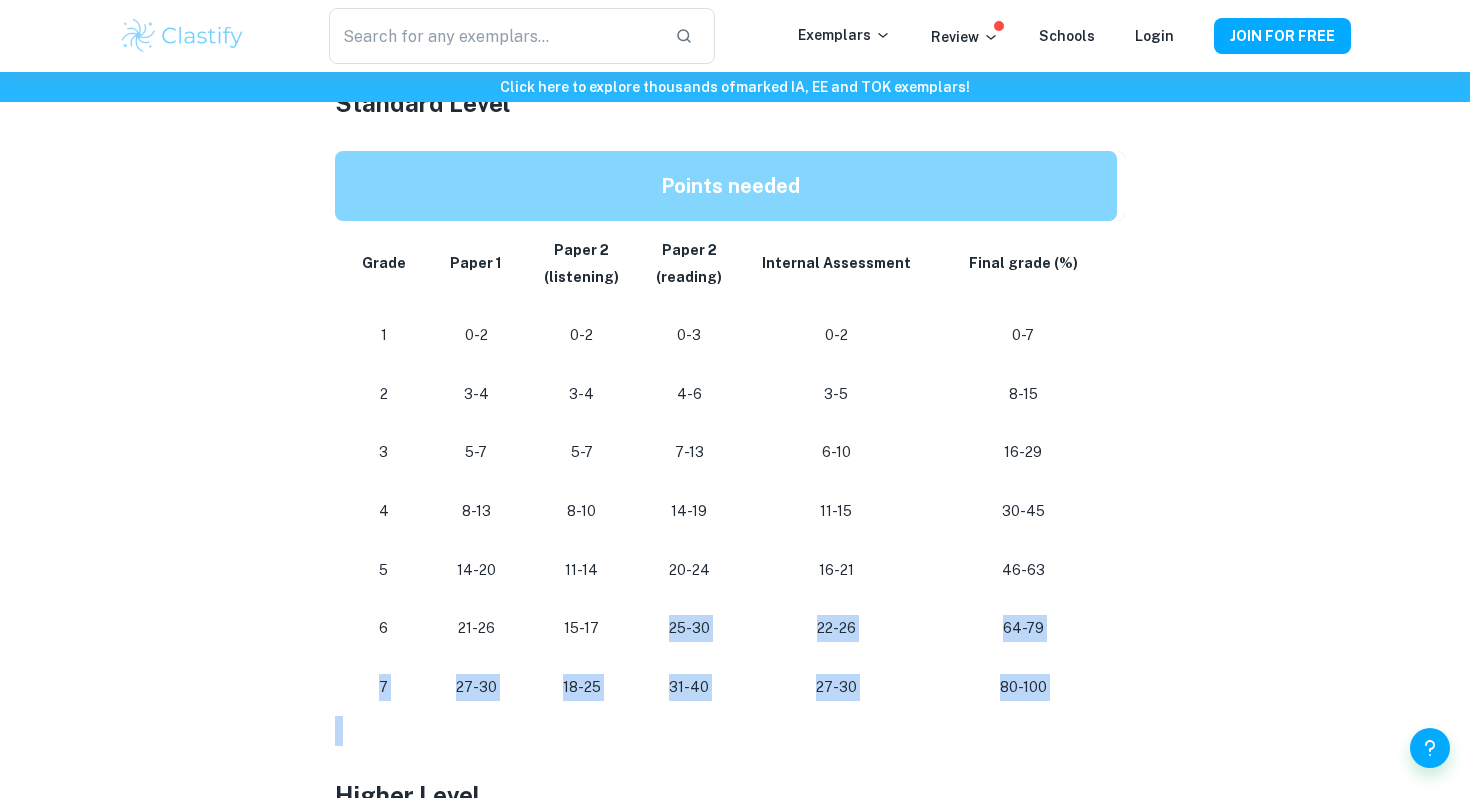drag, startPoint x: 604, startPoint y: 735, endPoint x: 604, endPoint y: 629, distance: 106 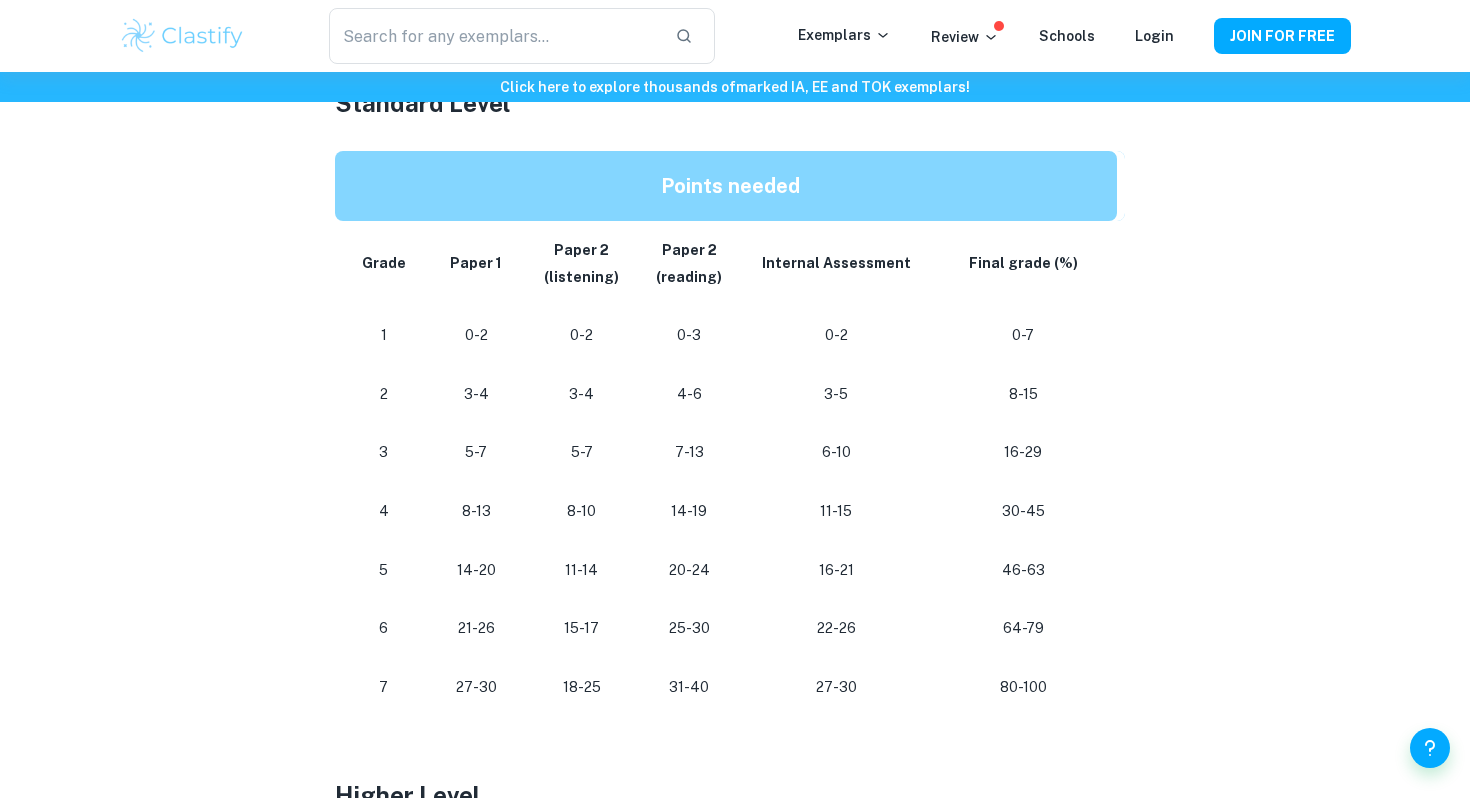 click on "15-17" at bounding box center [581, 628] 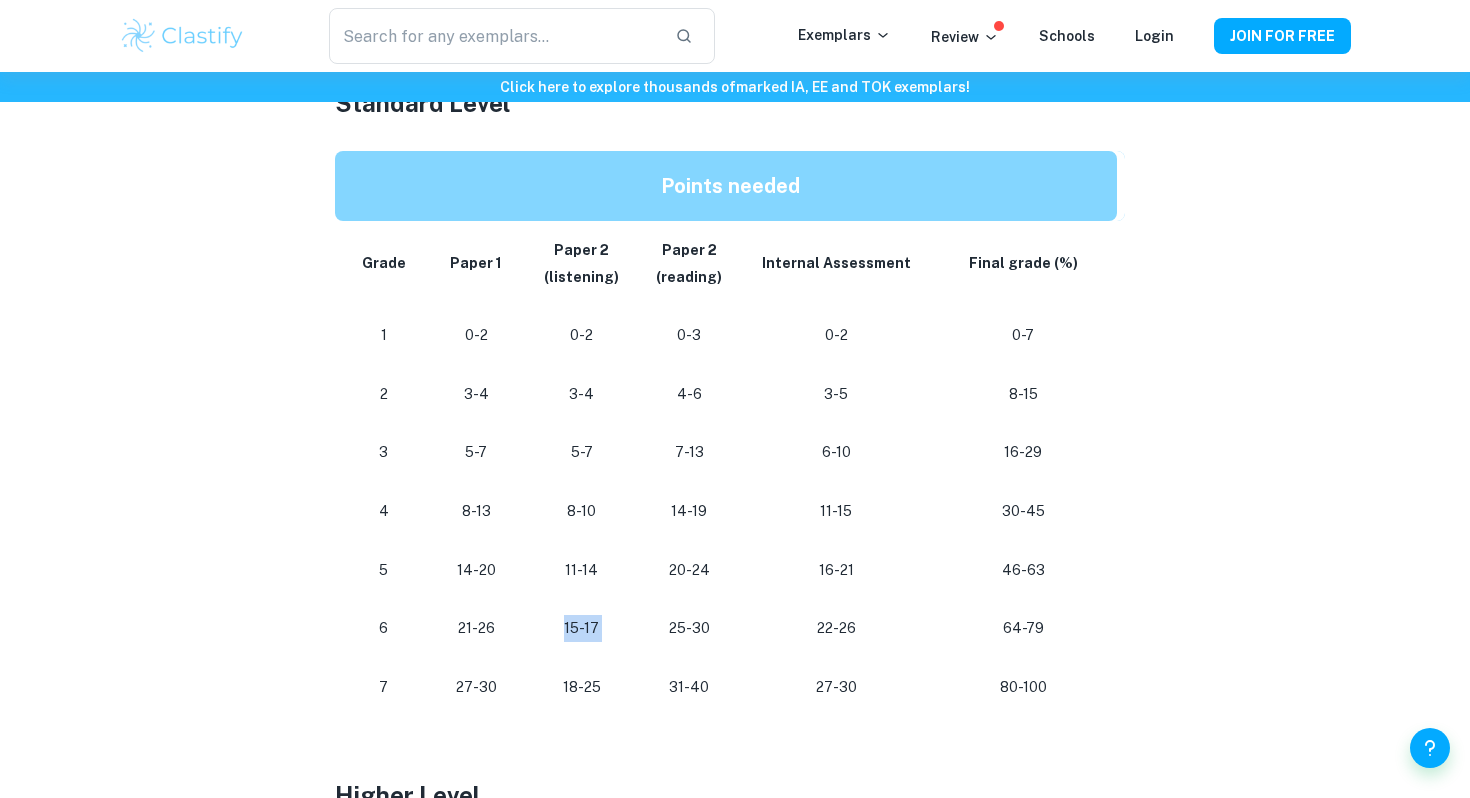 click on "15-17" at bounding box center [581, 628] 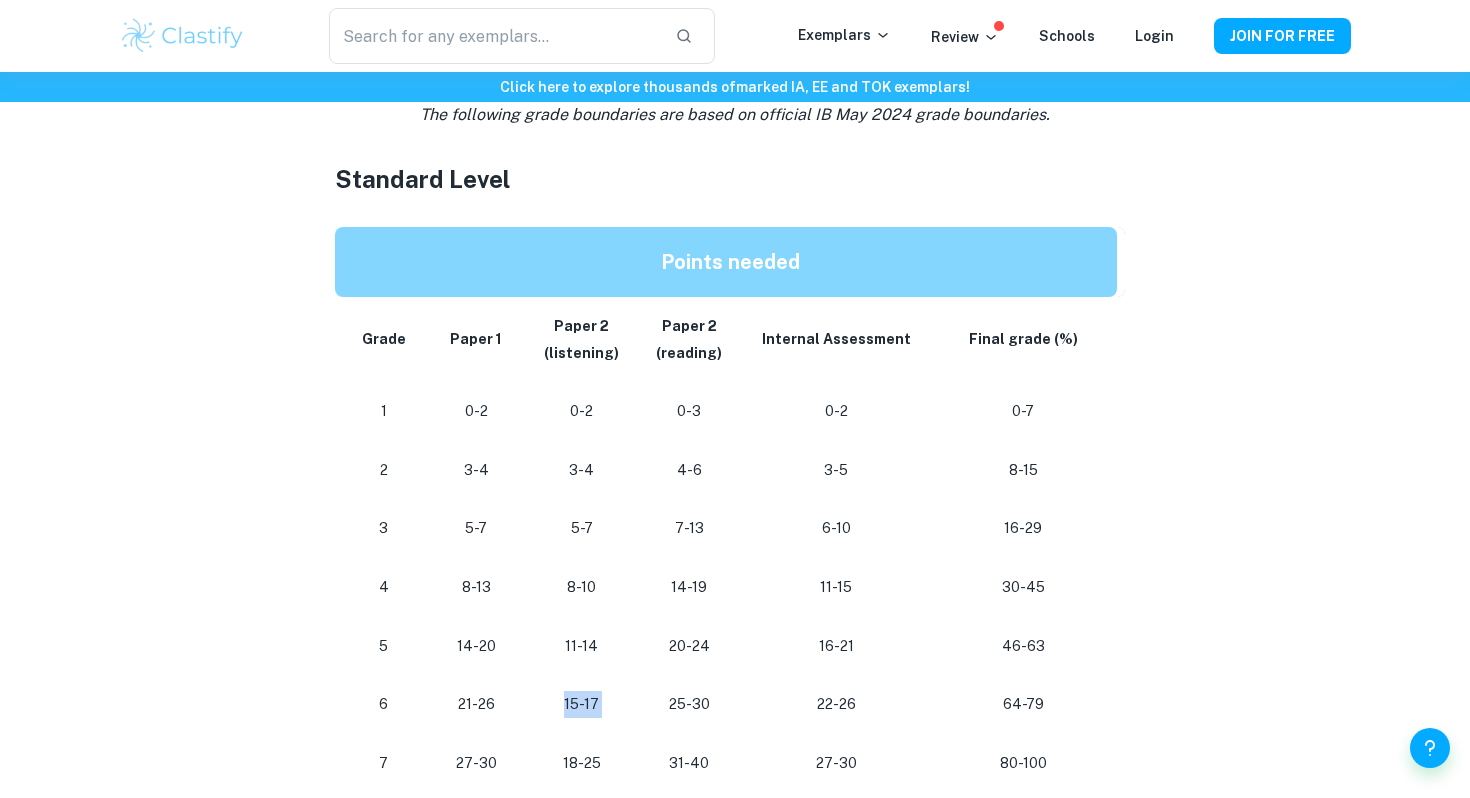 scroll, scrollTop: 911, scrollLeft: 0, axis: vertical 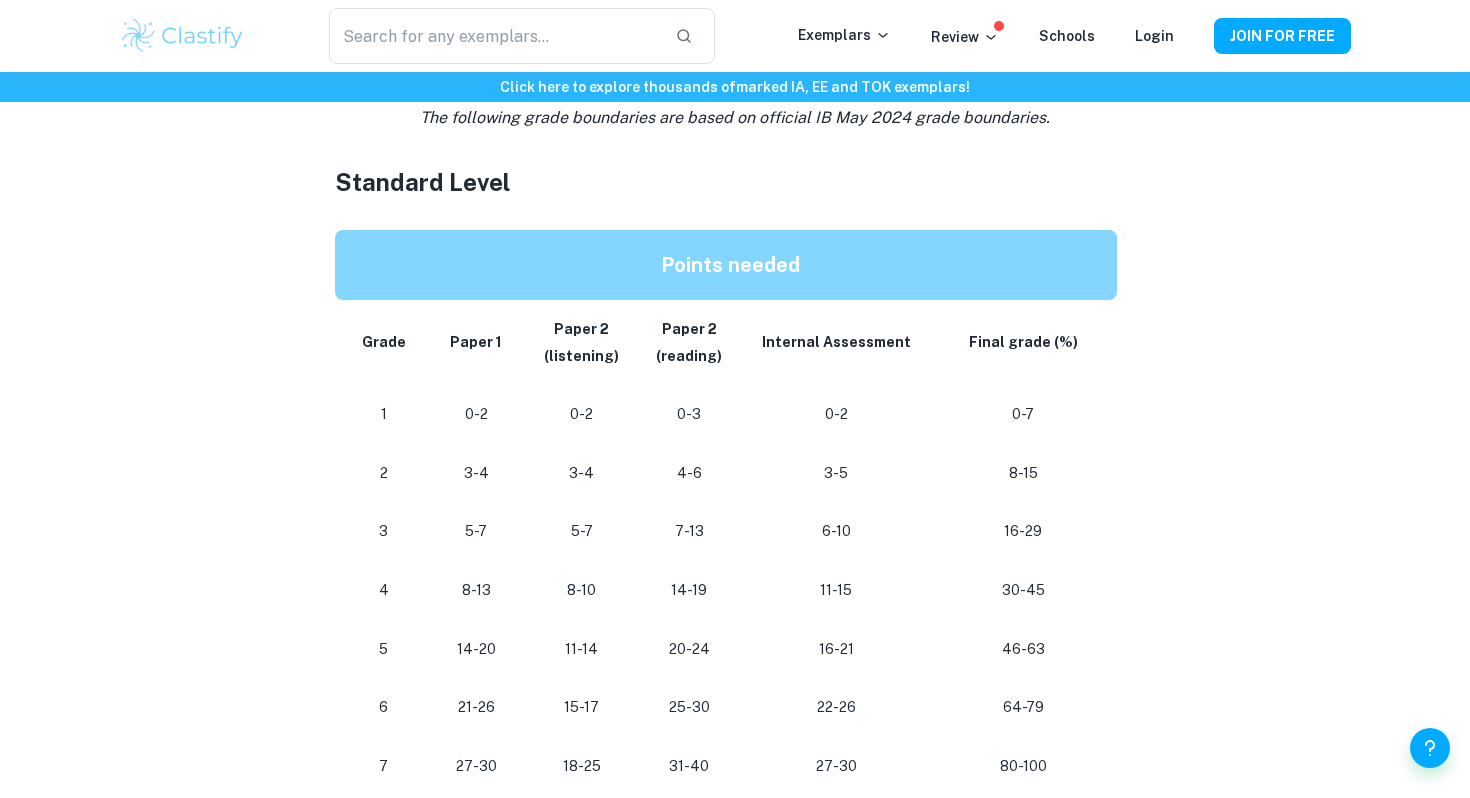 click on "11-14" at bounding box center [581, 649] 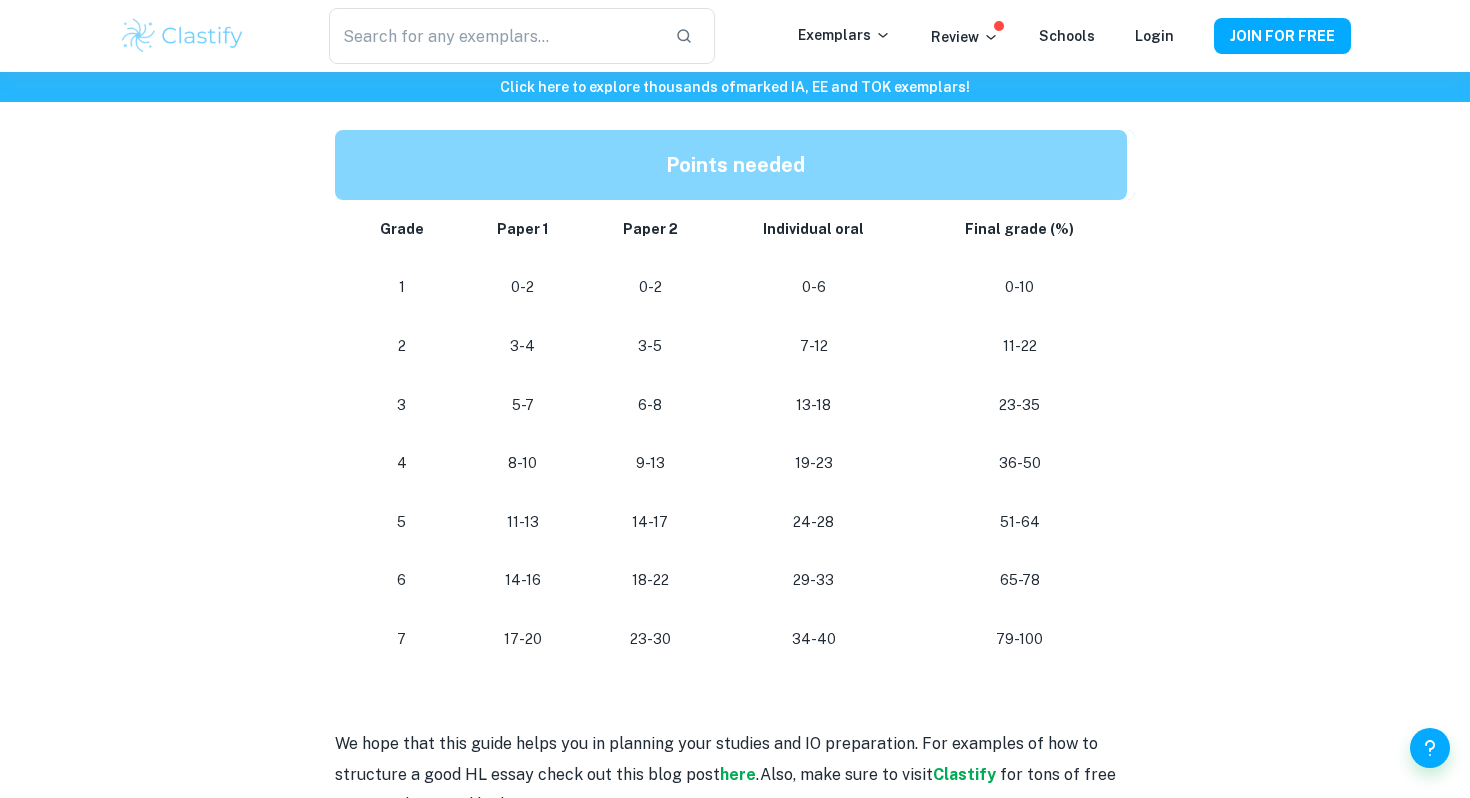 scroll, scrollTop: 1964, scrollLeft: 0, axis: vertical 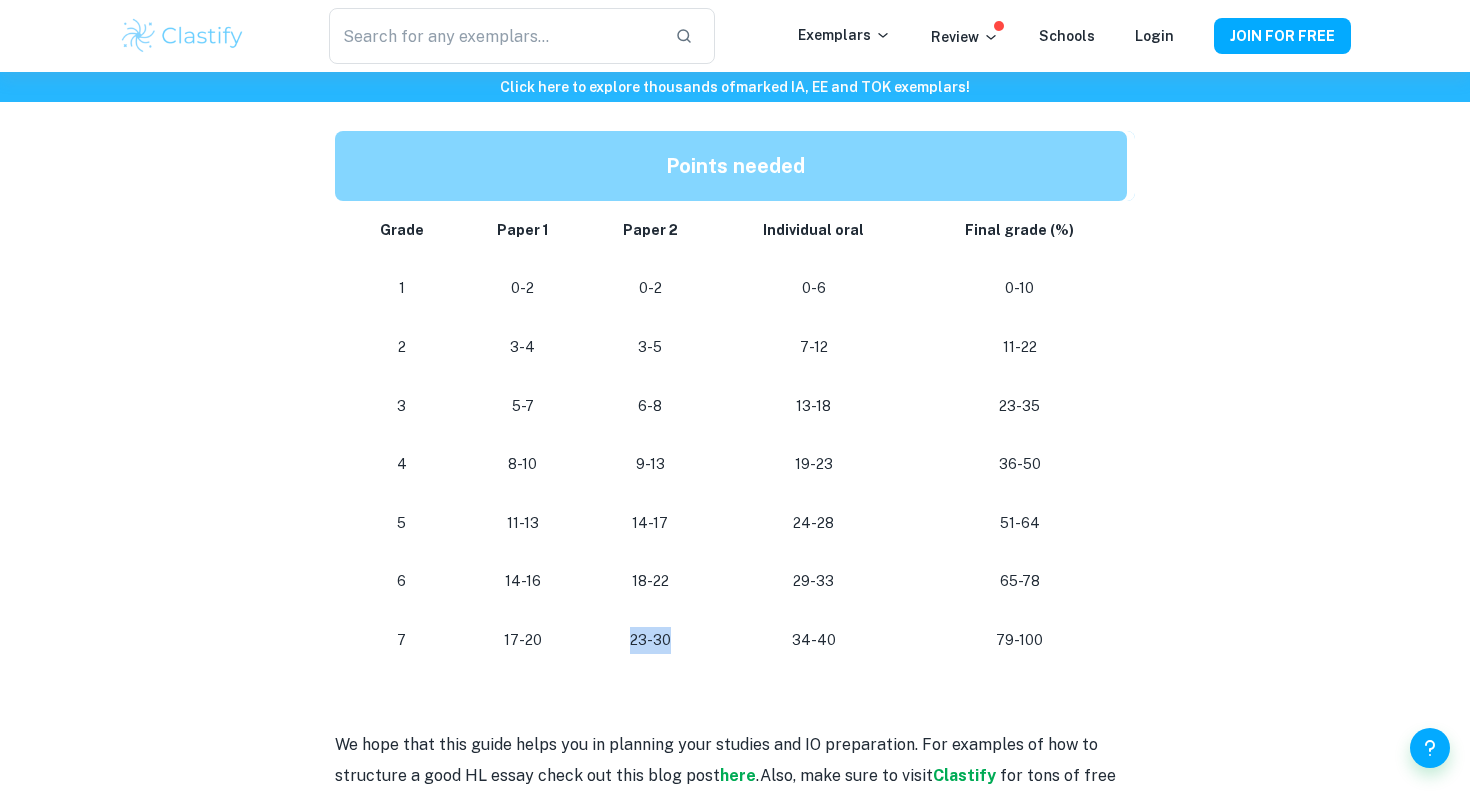 drag, startPoint x: 712, startPoint y: 645, endPoint x: 658, endPoint y: 622, distance: 58.694122 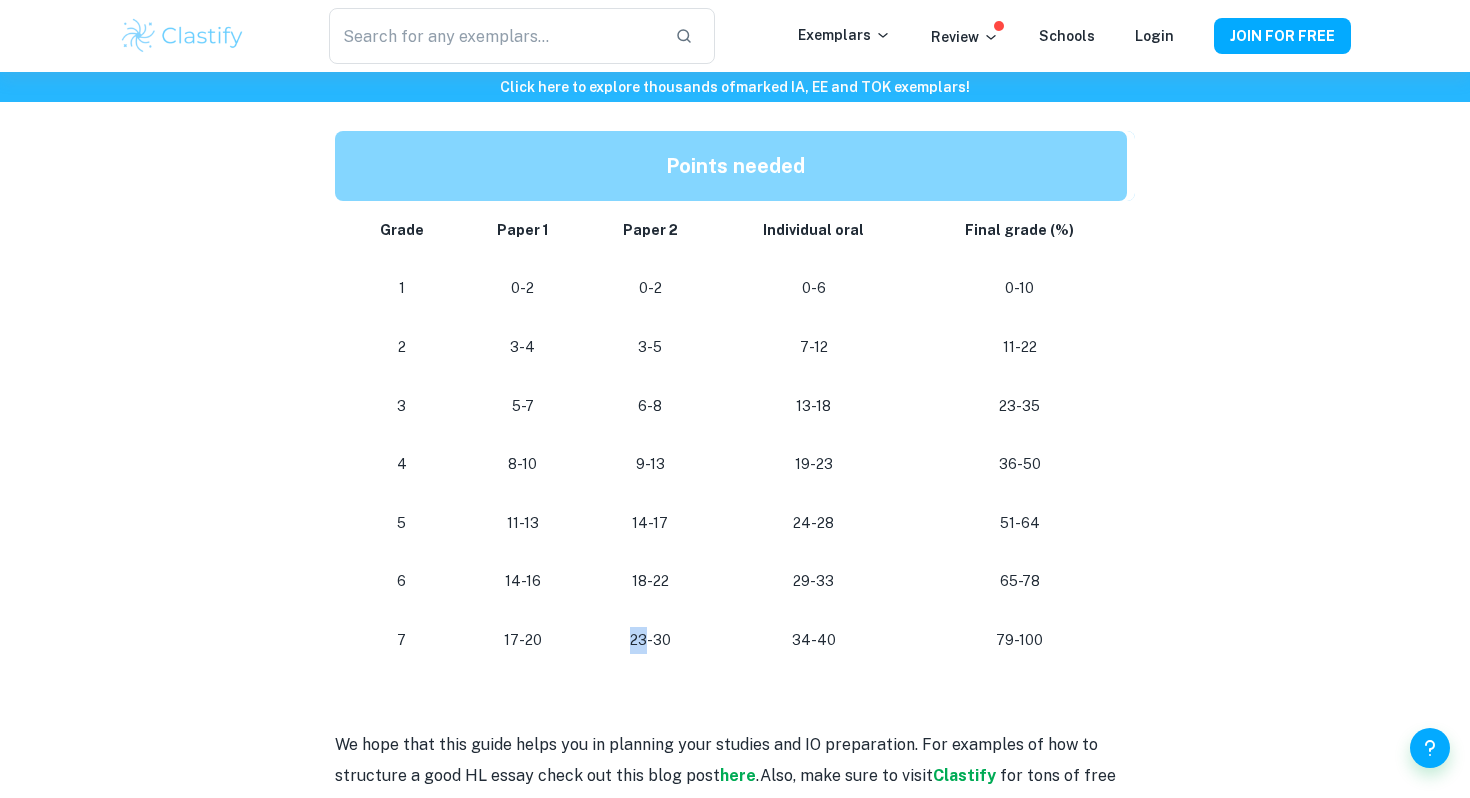 click on "23-30" at bounding box center (650, 640) 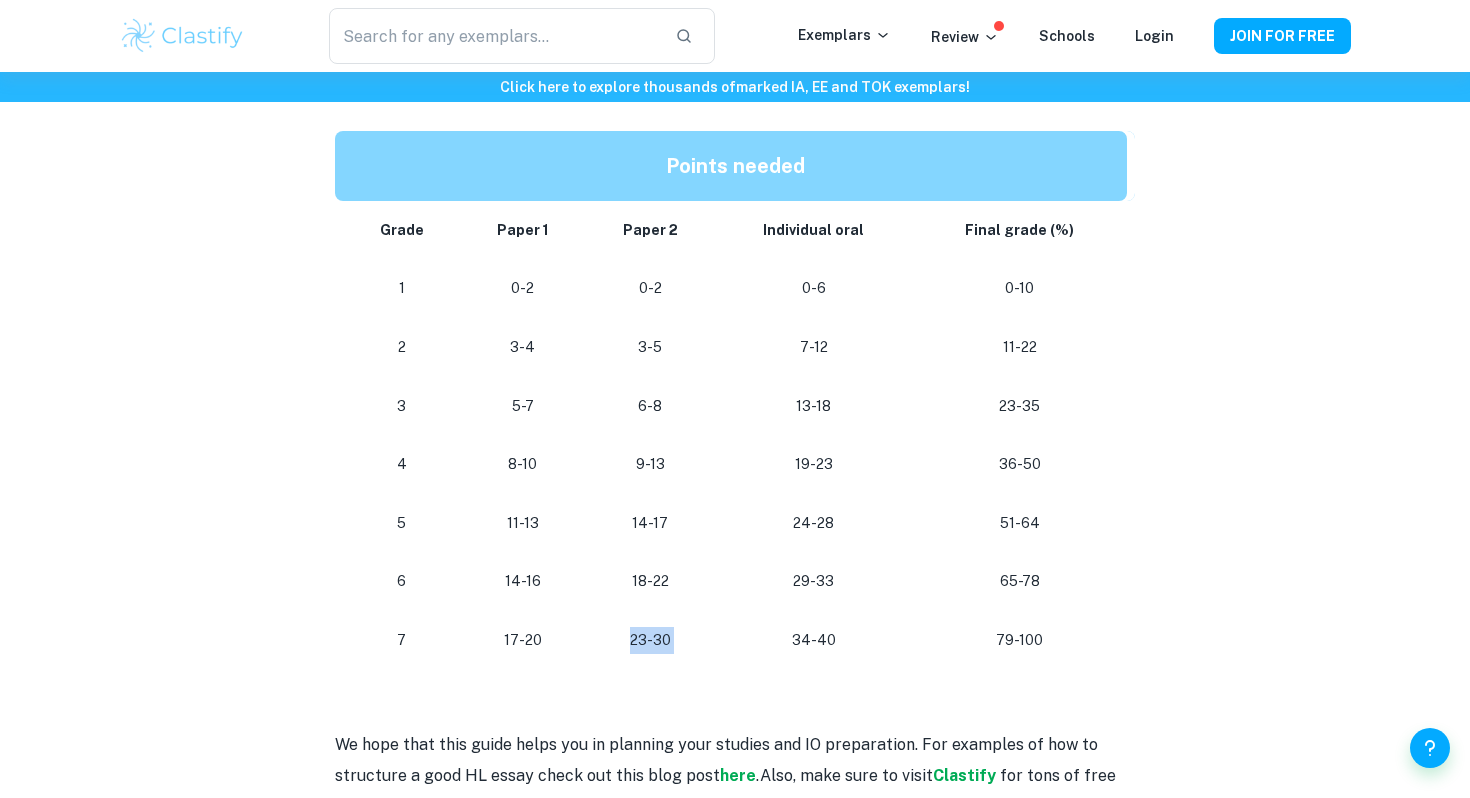 click on "23-30" at bounding box center [650, 640] 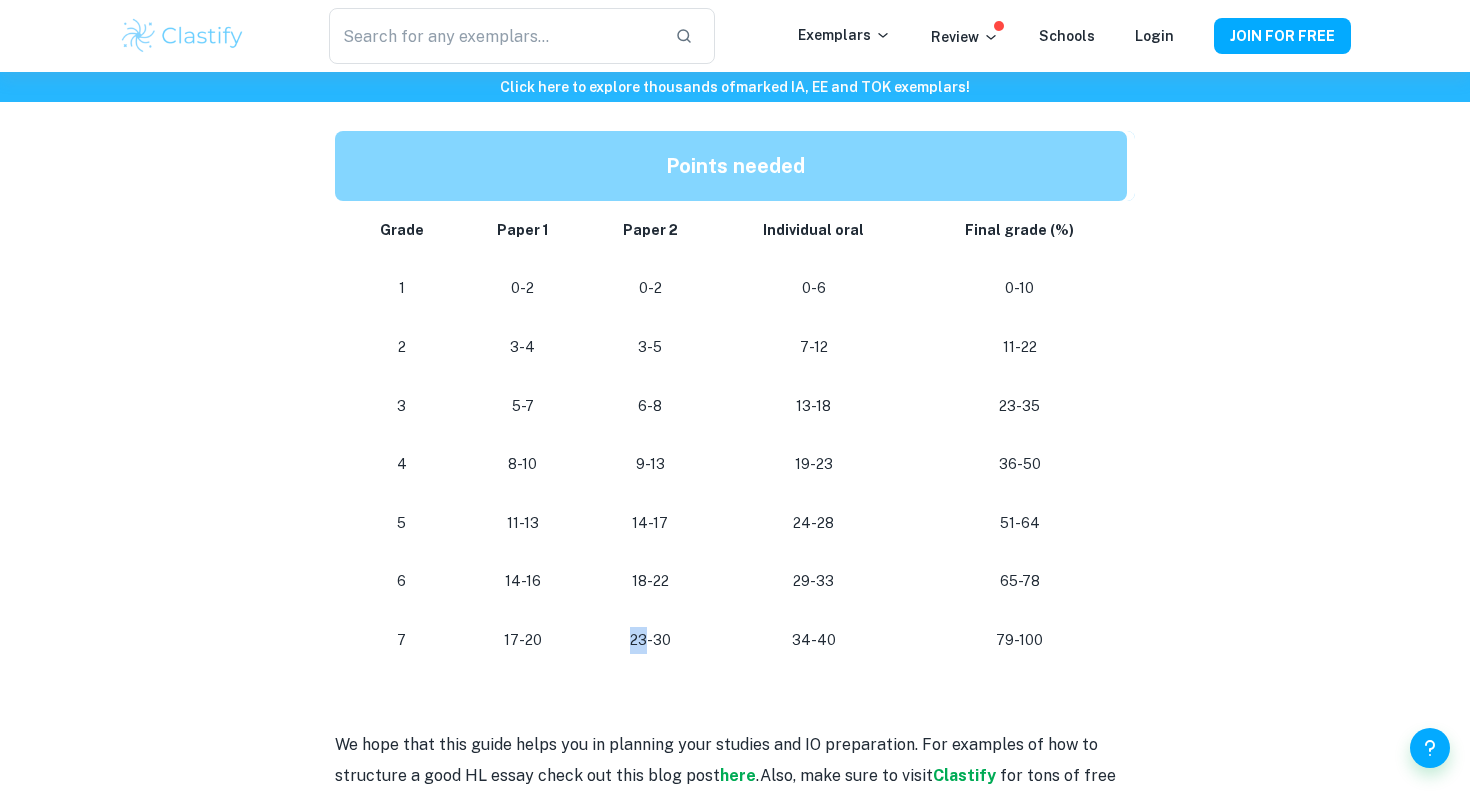 click on "23-30" at bounding box center [650, 640] 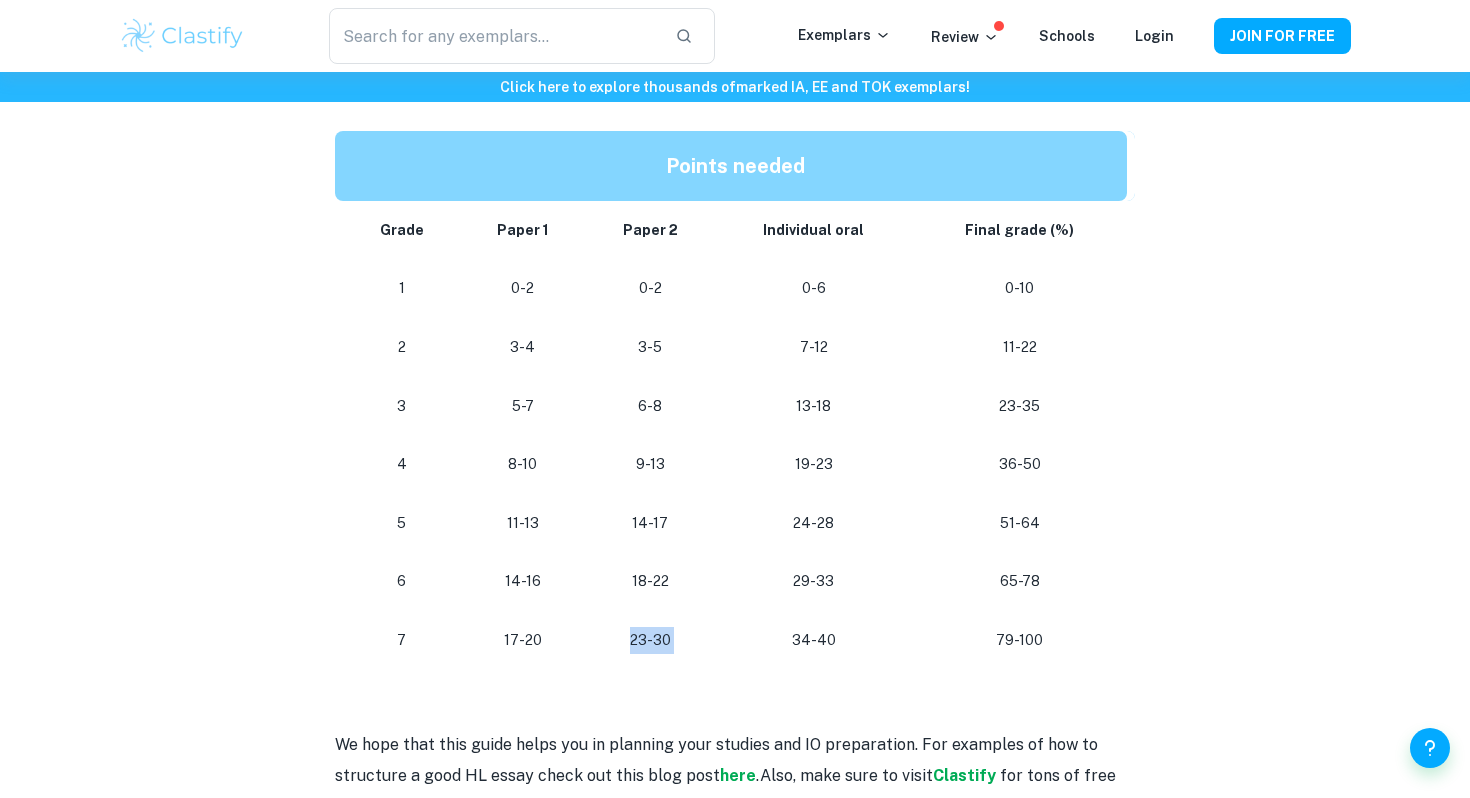 click on "23-30" at bounding box center (650, 640) 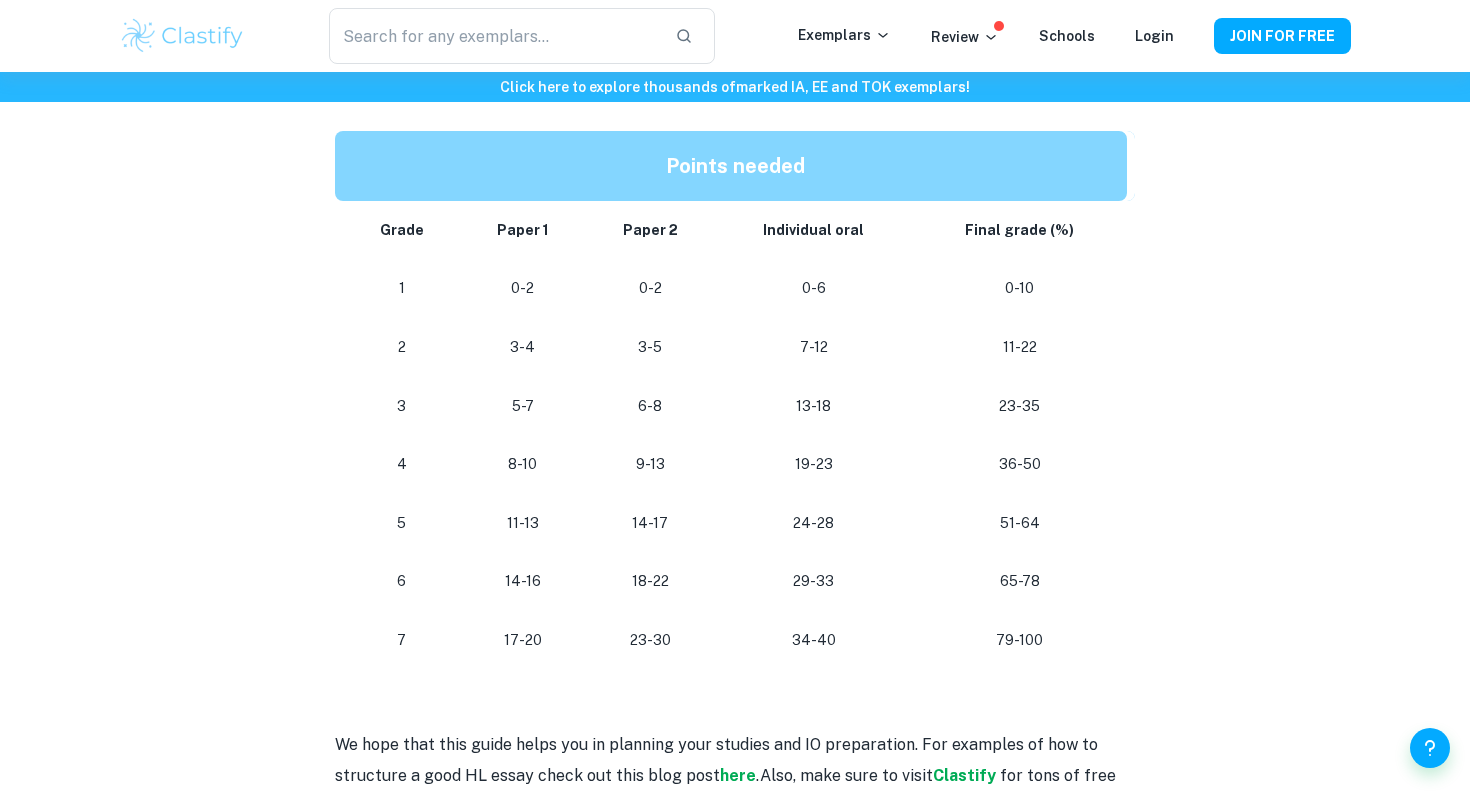click on "23-30" at bounding box center [650, 640] 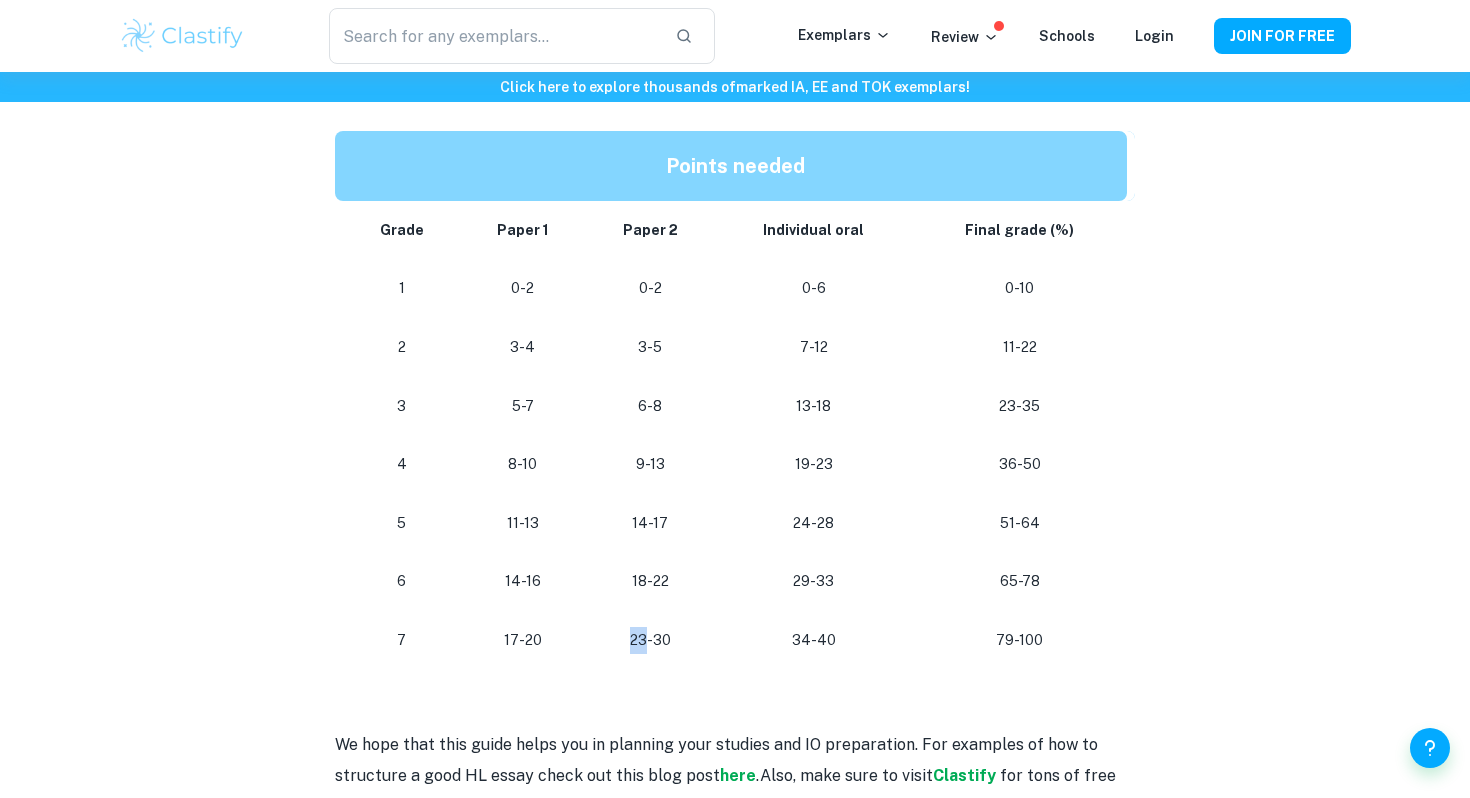 click on "23-30" at bounding box center [650, 640] 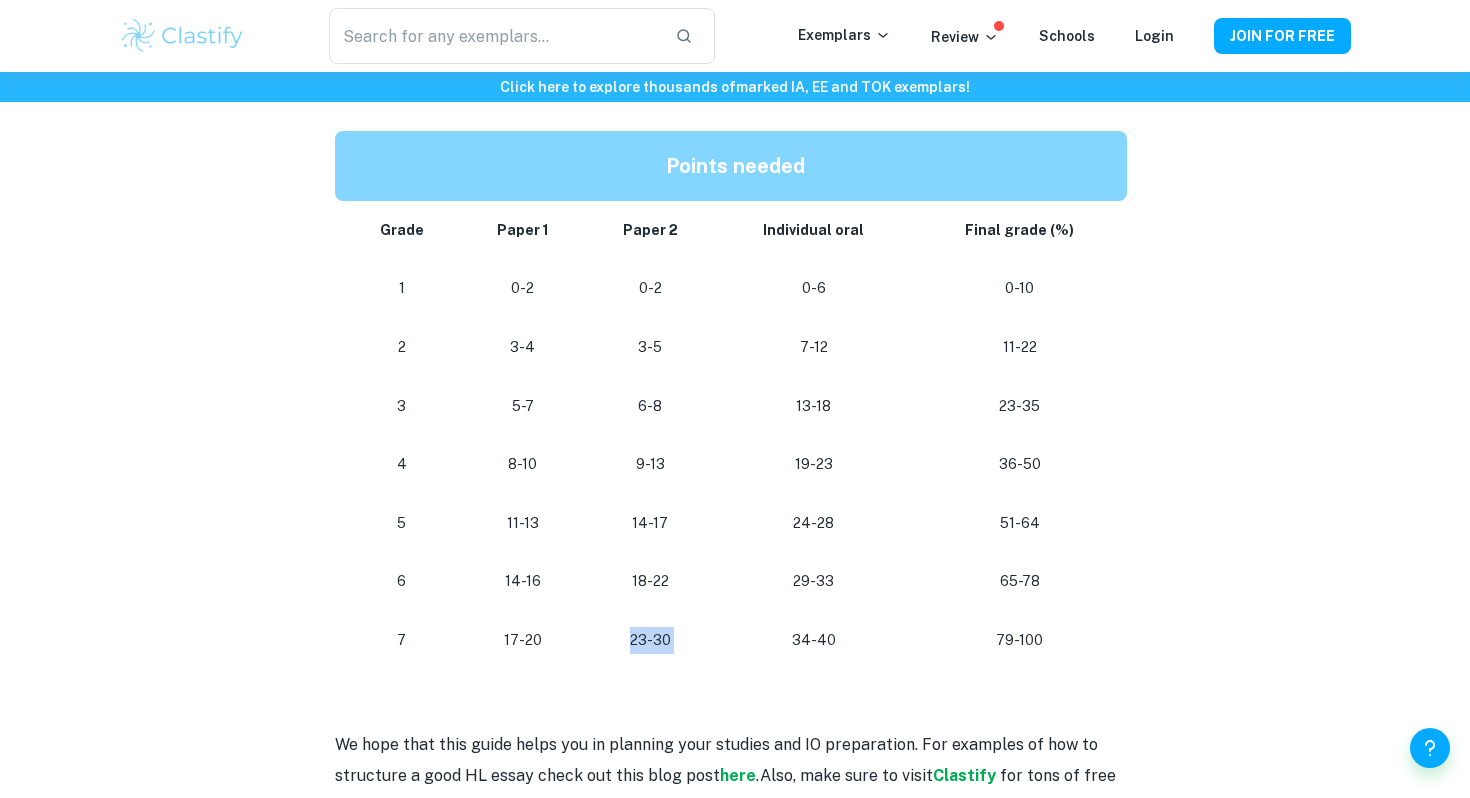click on "23-30" at bounding box center [650, 640] 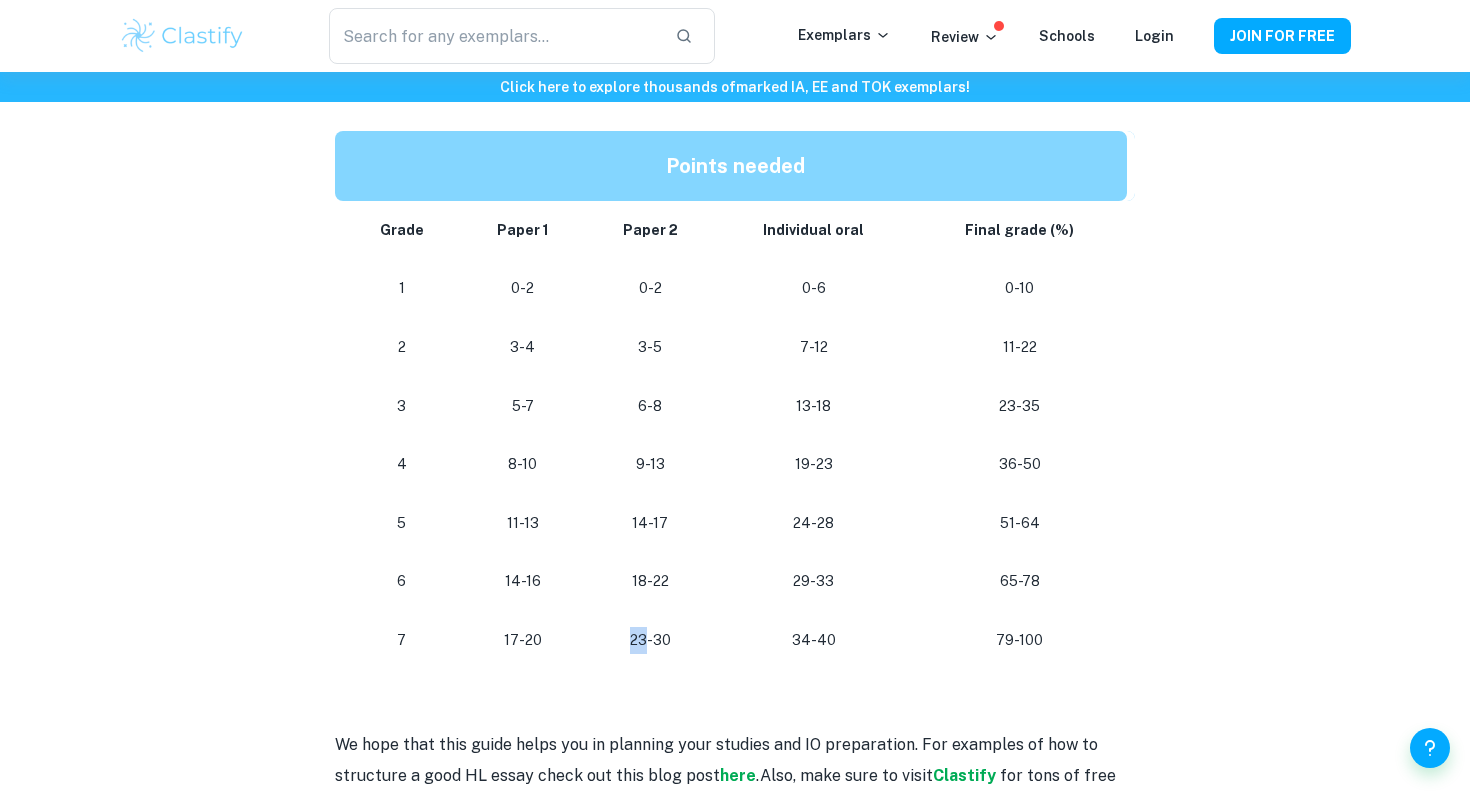 click on "23-30" at bounding box center (650, 640) 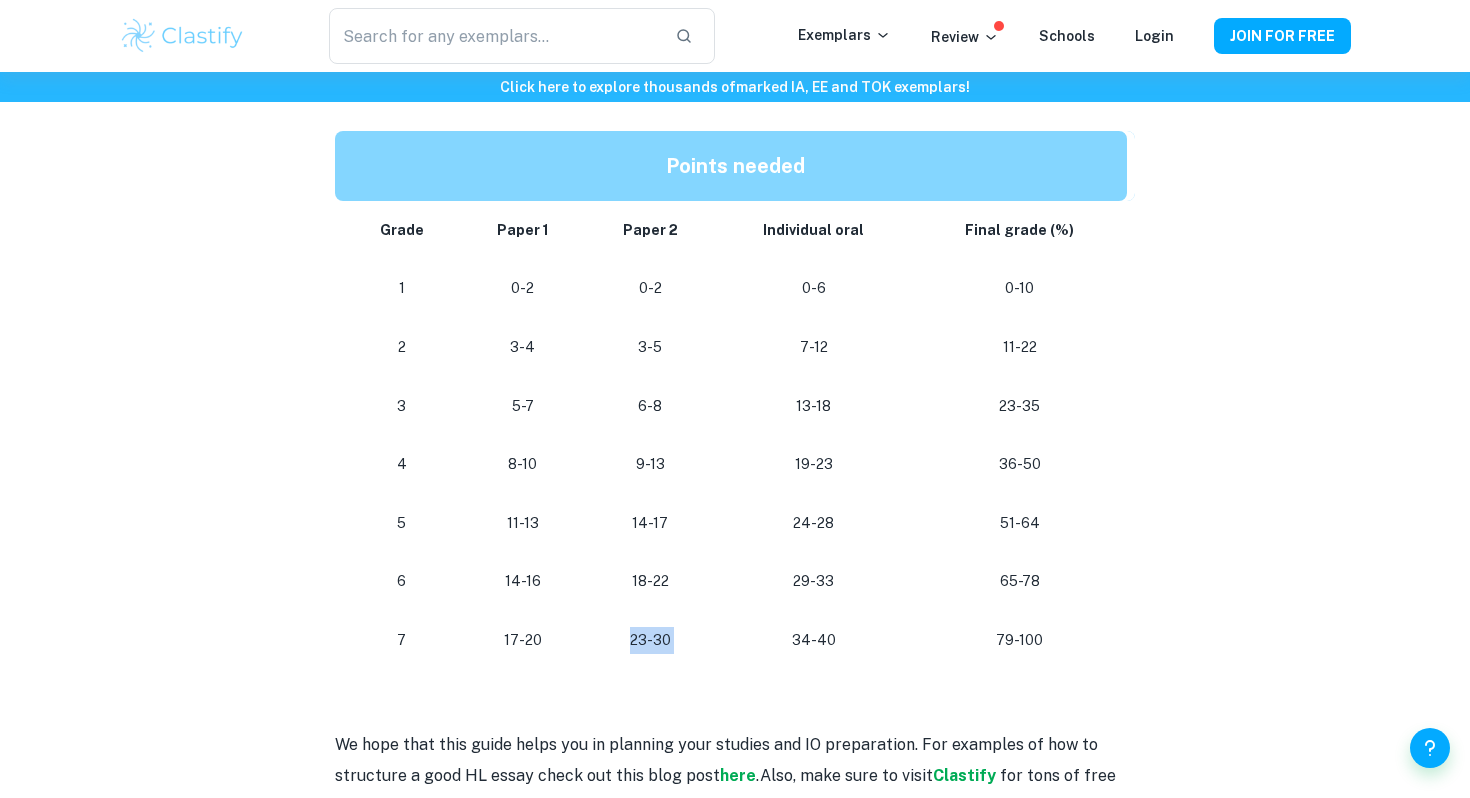 click on "23-30" at bounding box center [650, 640] 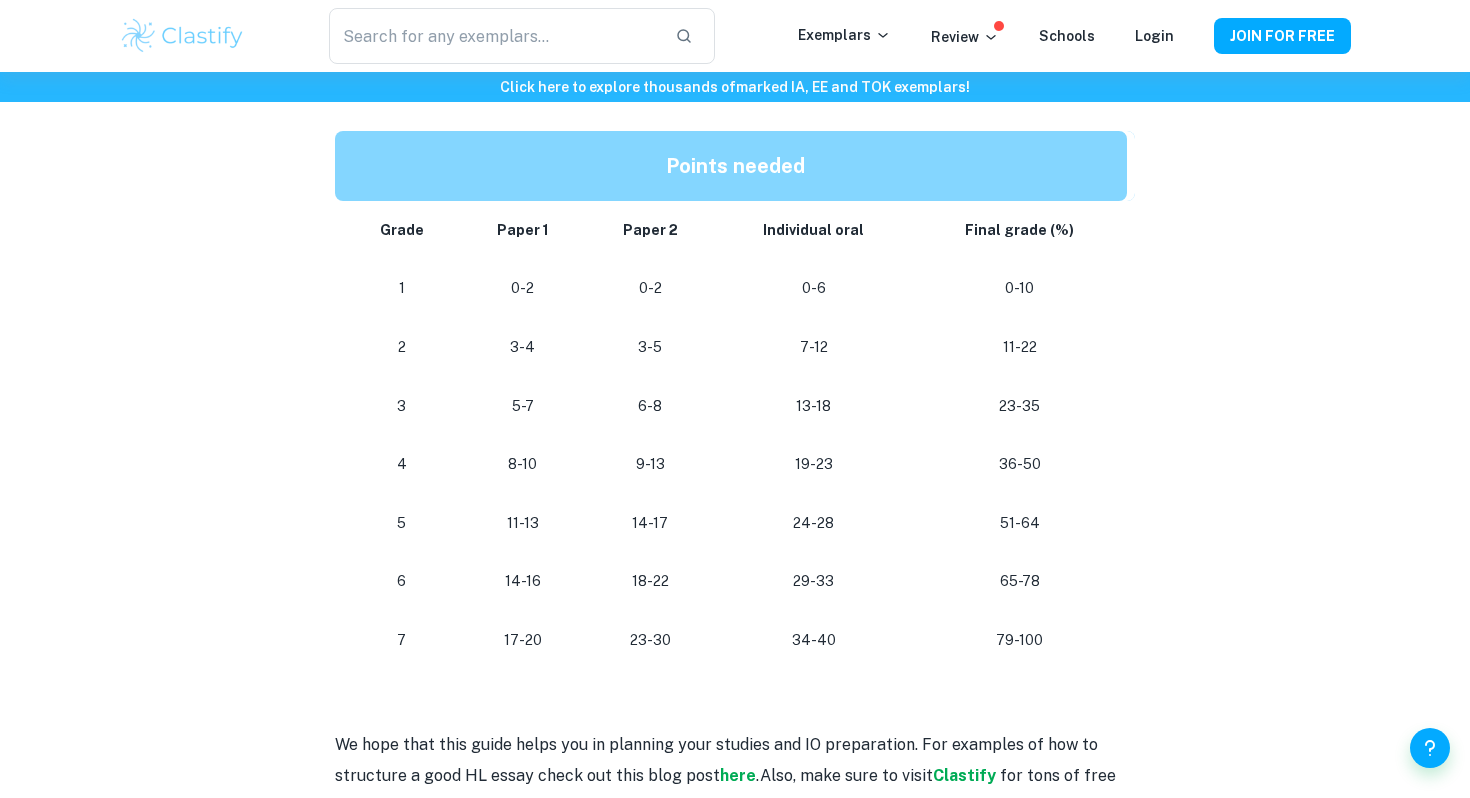 click on "23-30" at bounding box center [650, 640] 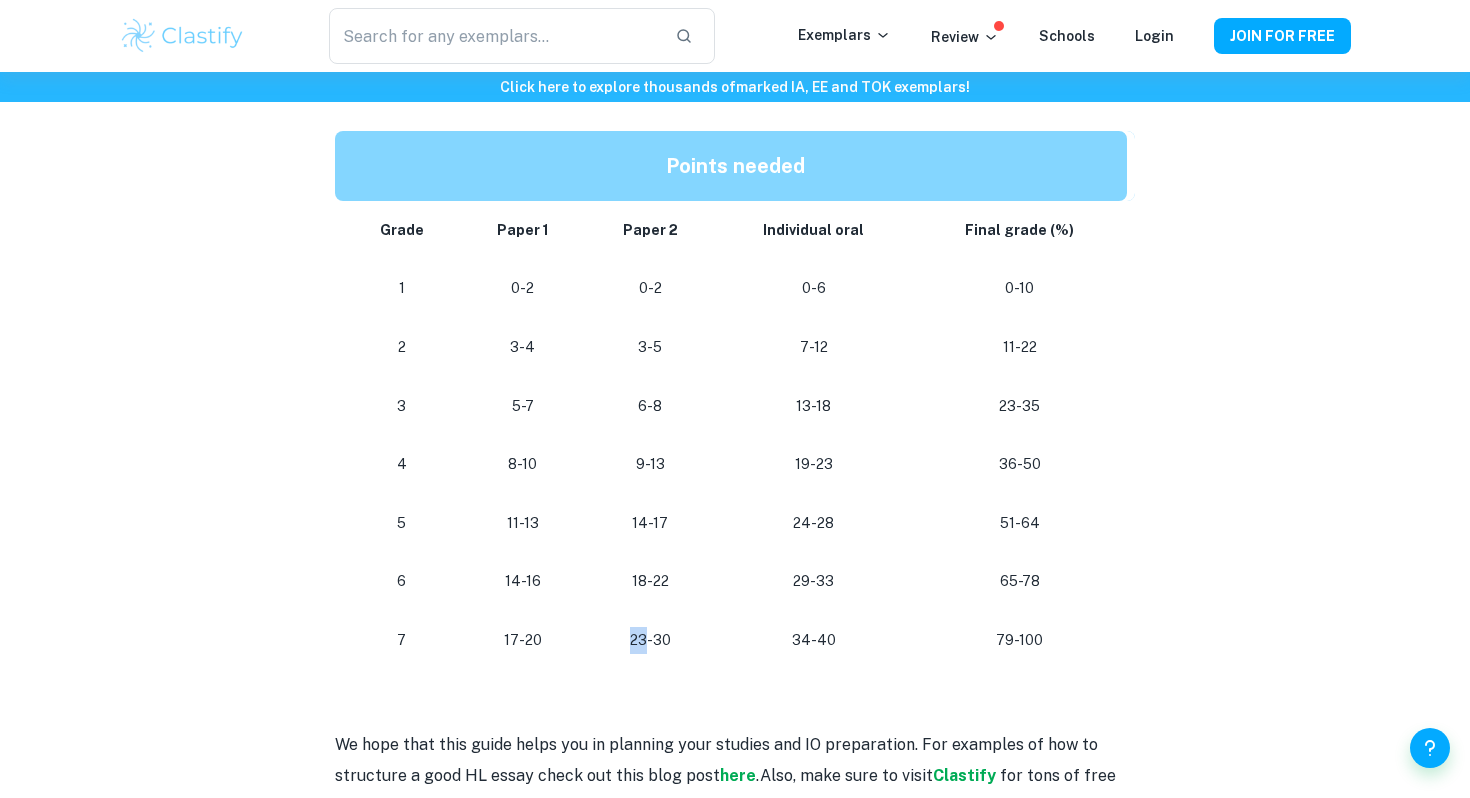 click on "23-30" at bounding box center [650, 640] 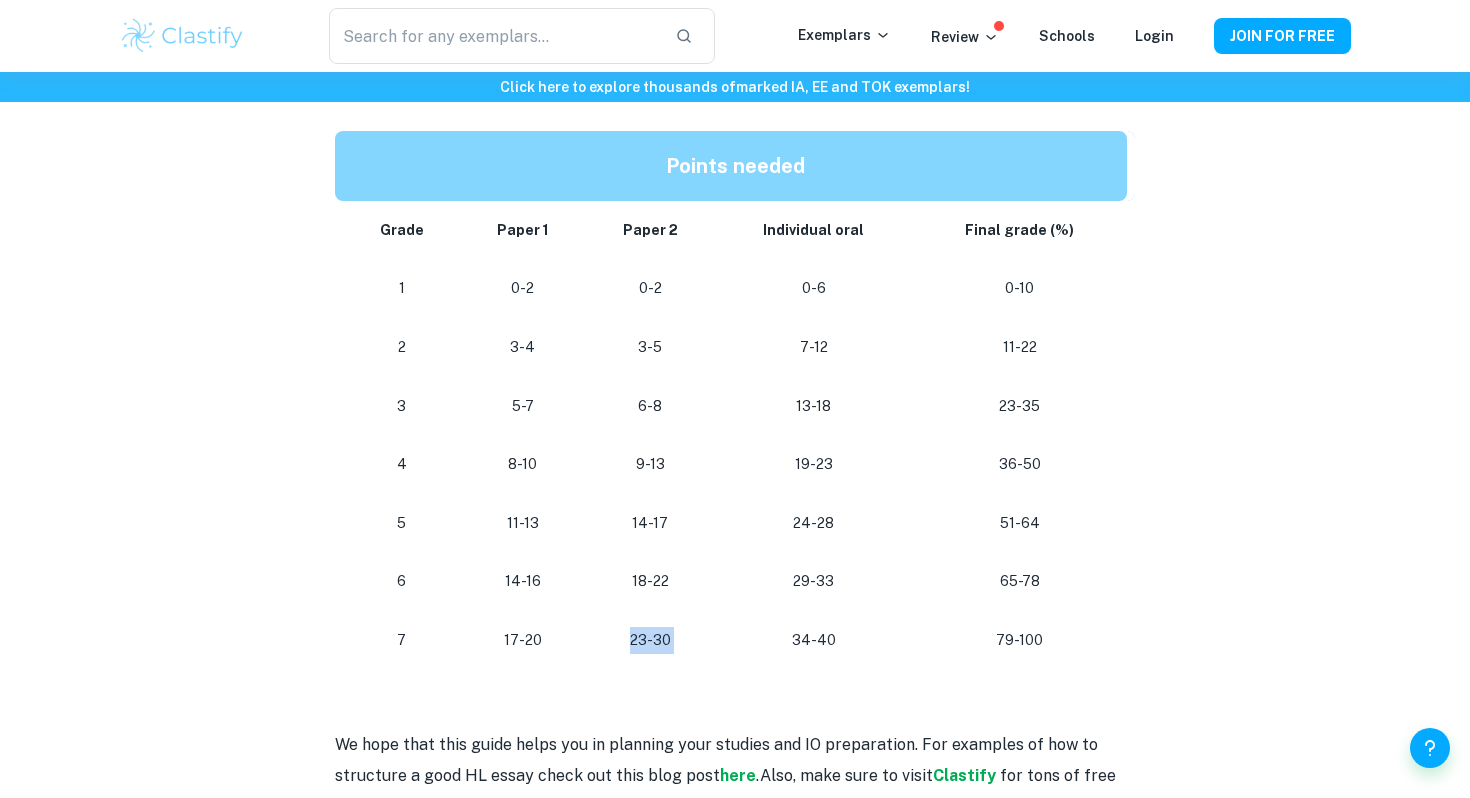 click on "23-30" at bounding box center (650, 640) 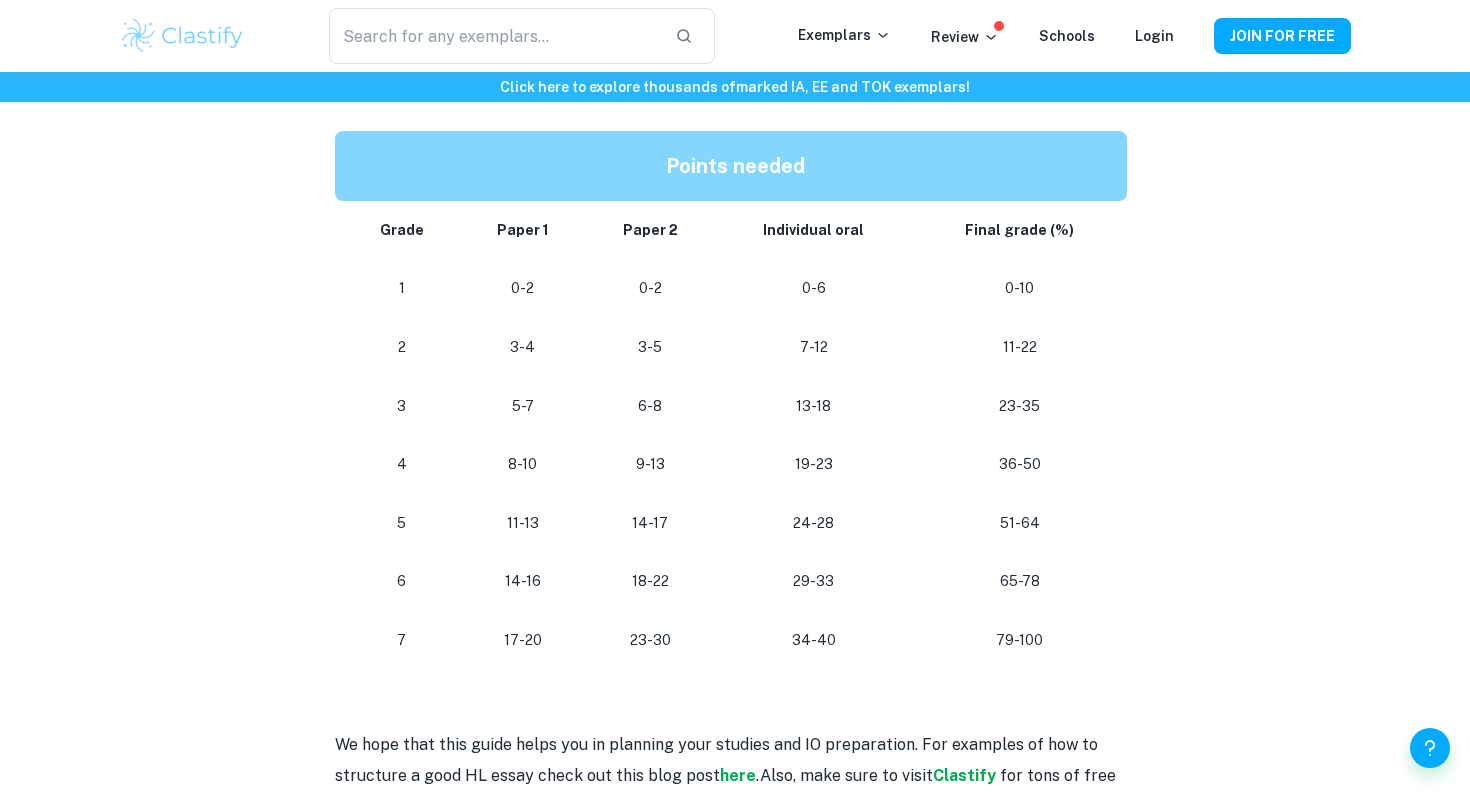 click on "23-30" at bounding box center [650, 640] 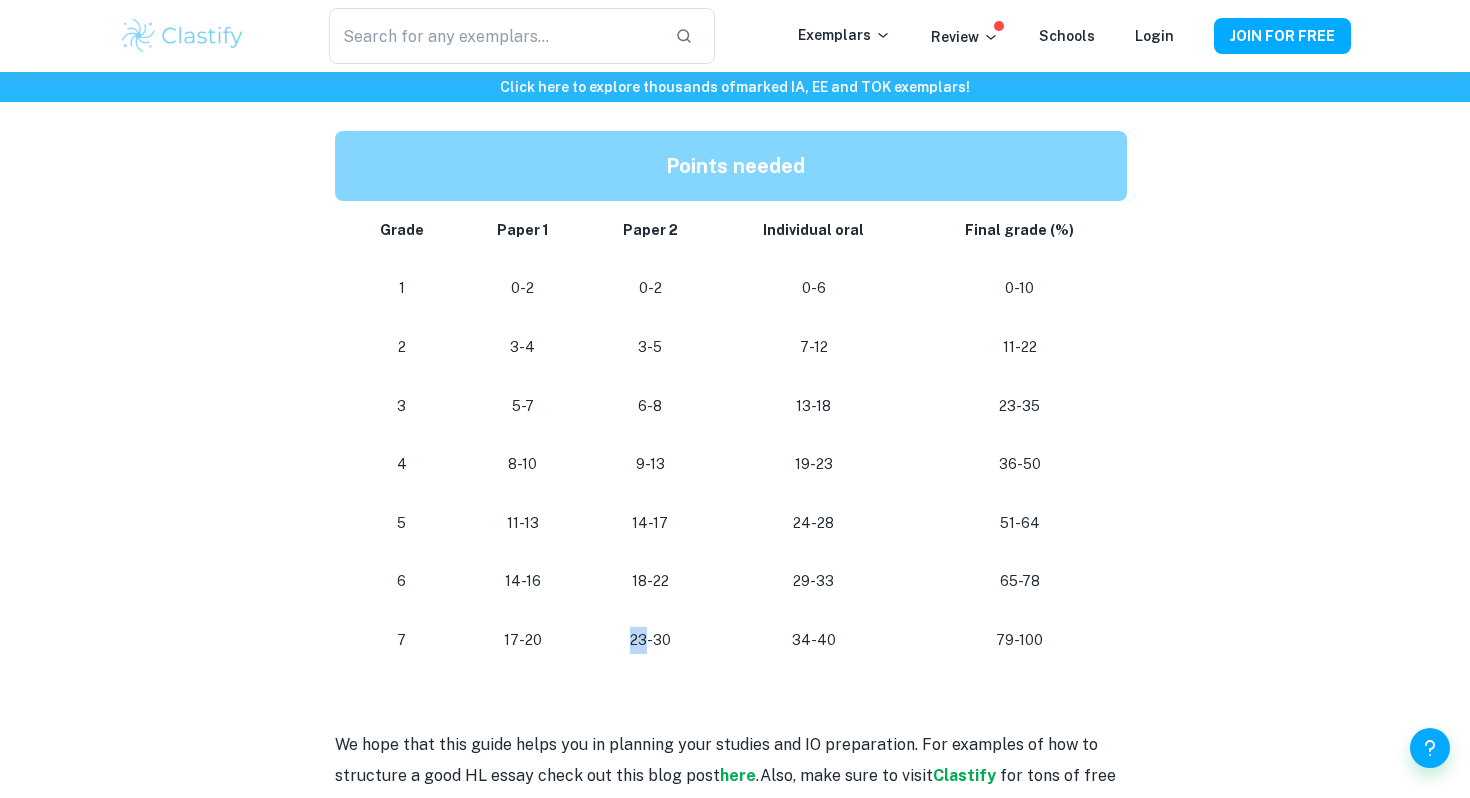 click on "23-30" at bounding box center (650, 640) 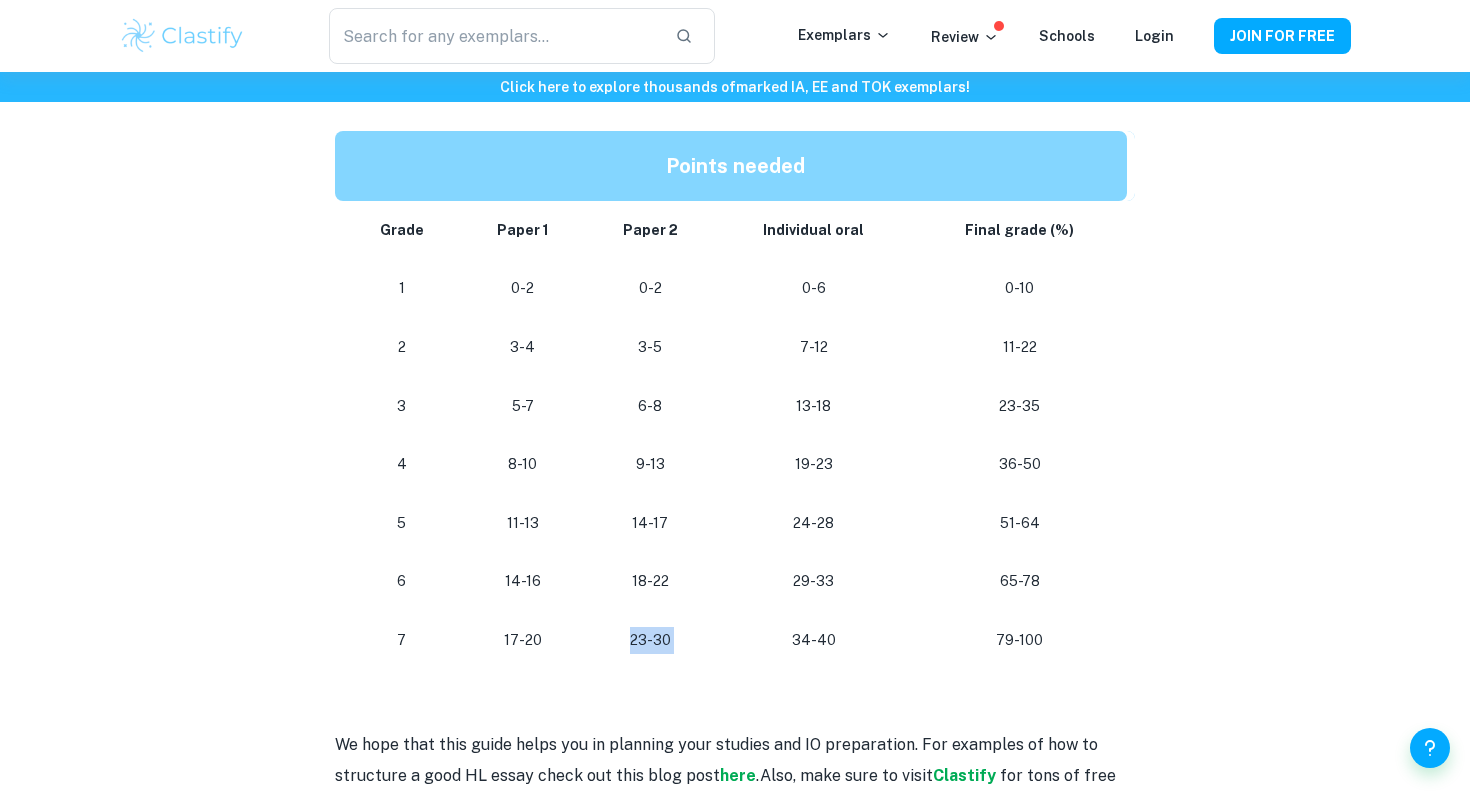 click on "23-30" at bounding box center (650, 640) 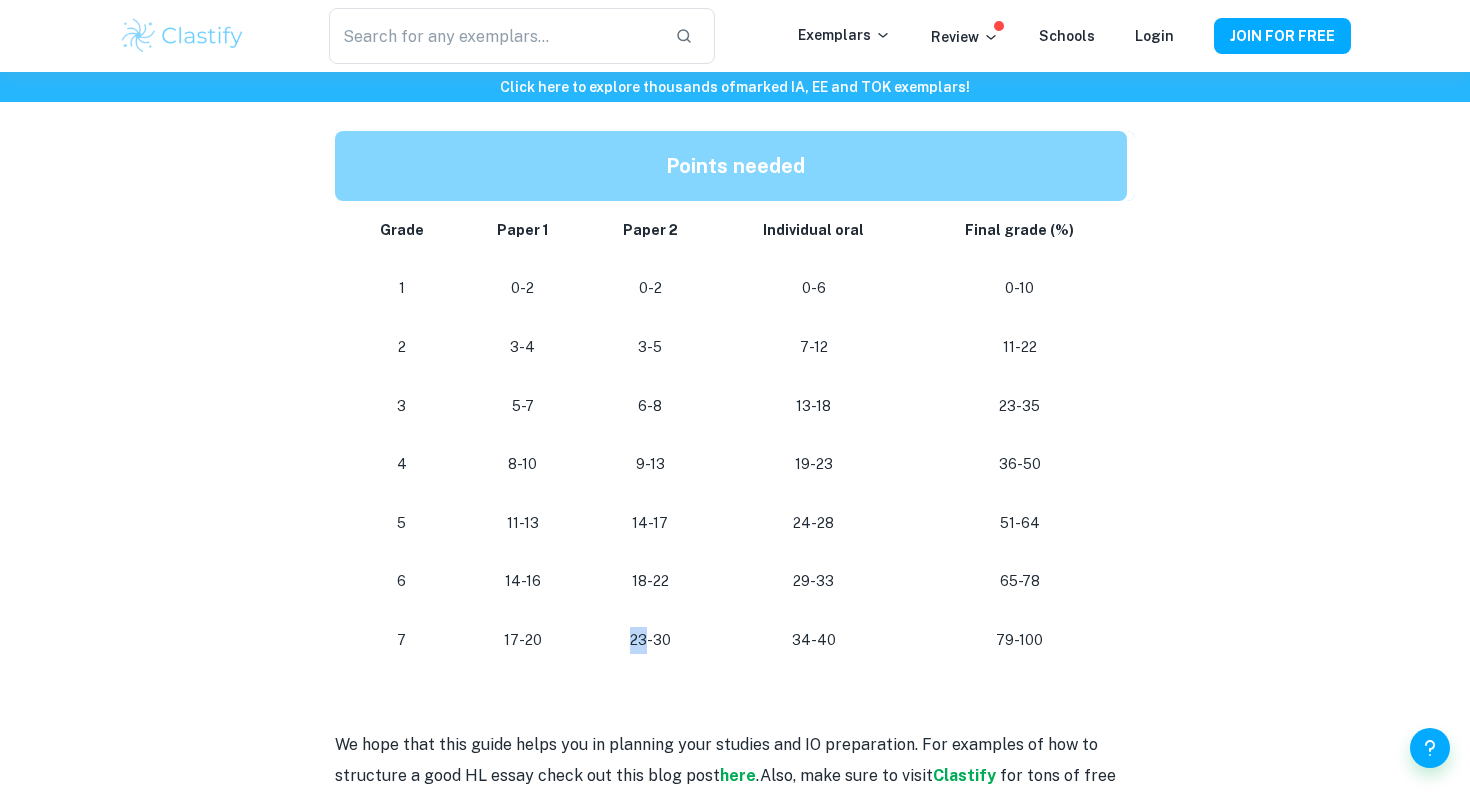 click on "23-30" at bounding box center (650, 640) 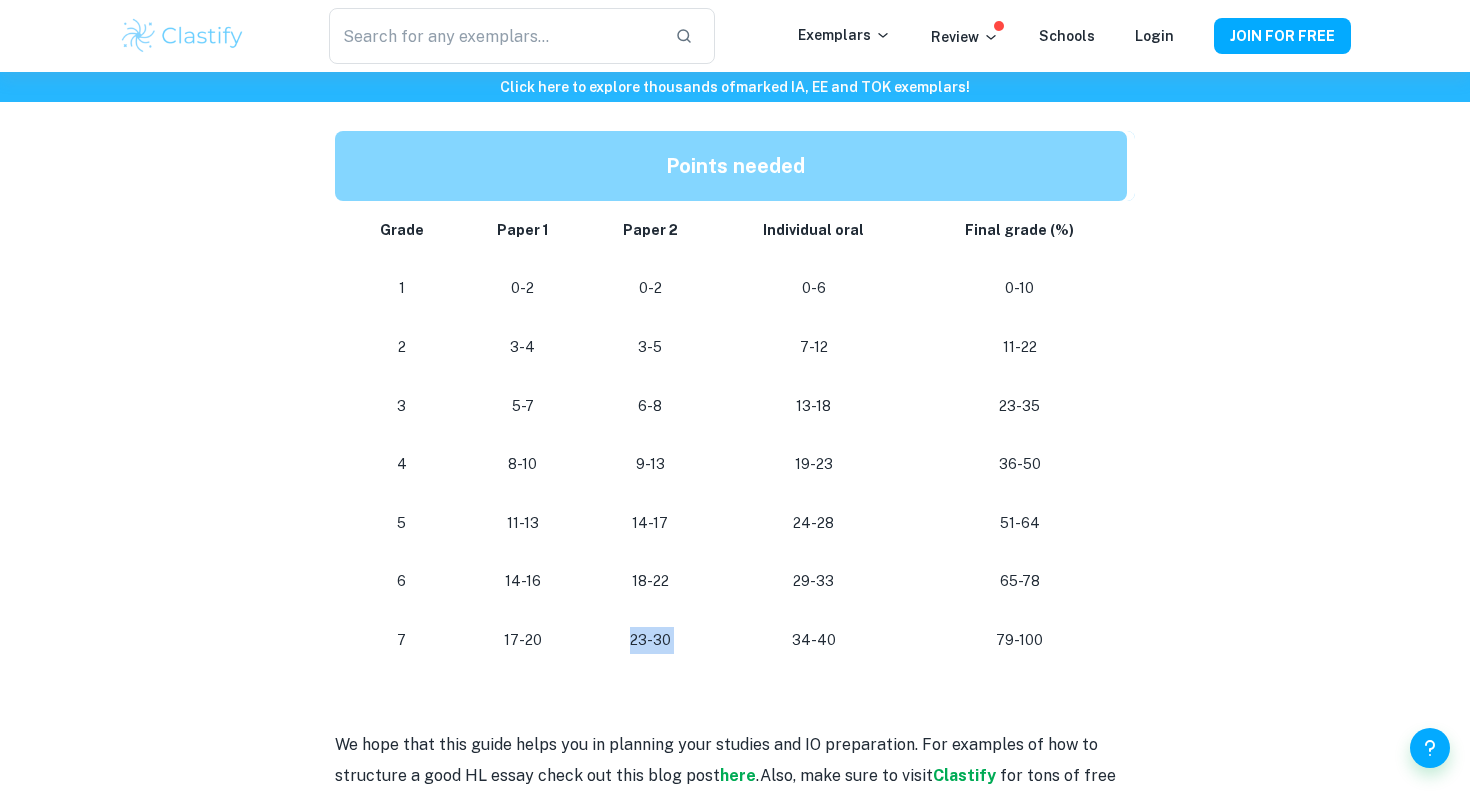 click on "23-30" at bounding box center (650, 640) 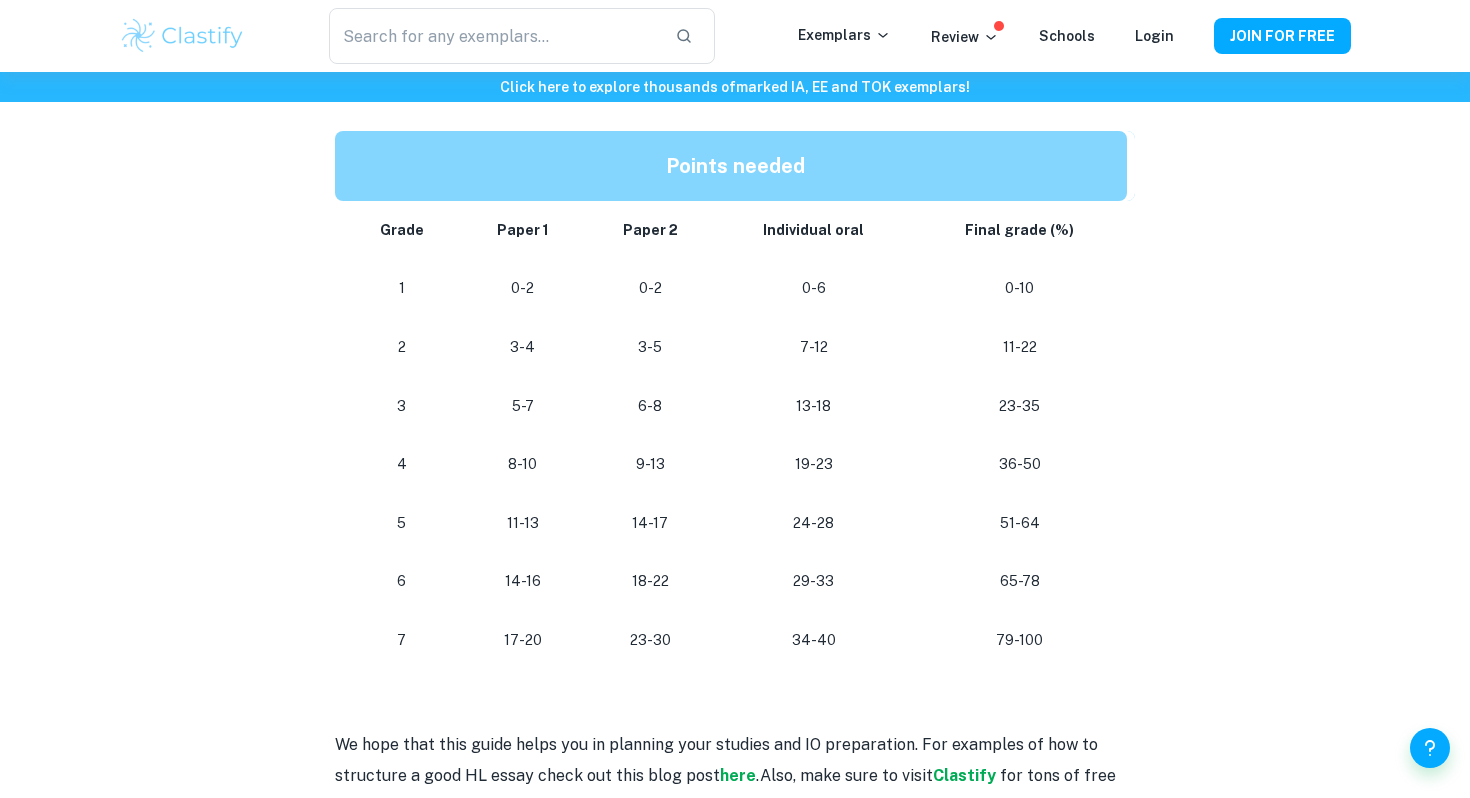 click on "23-30" at bounding box center [650, 640] 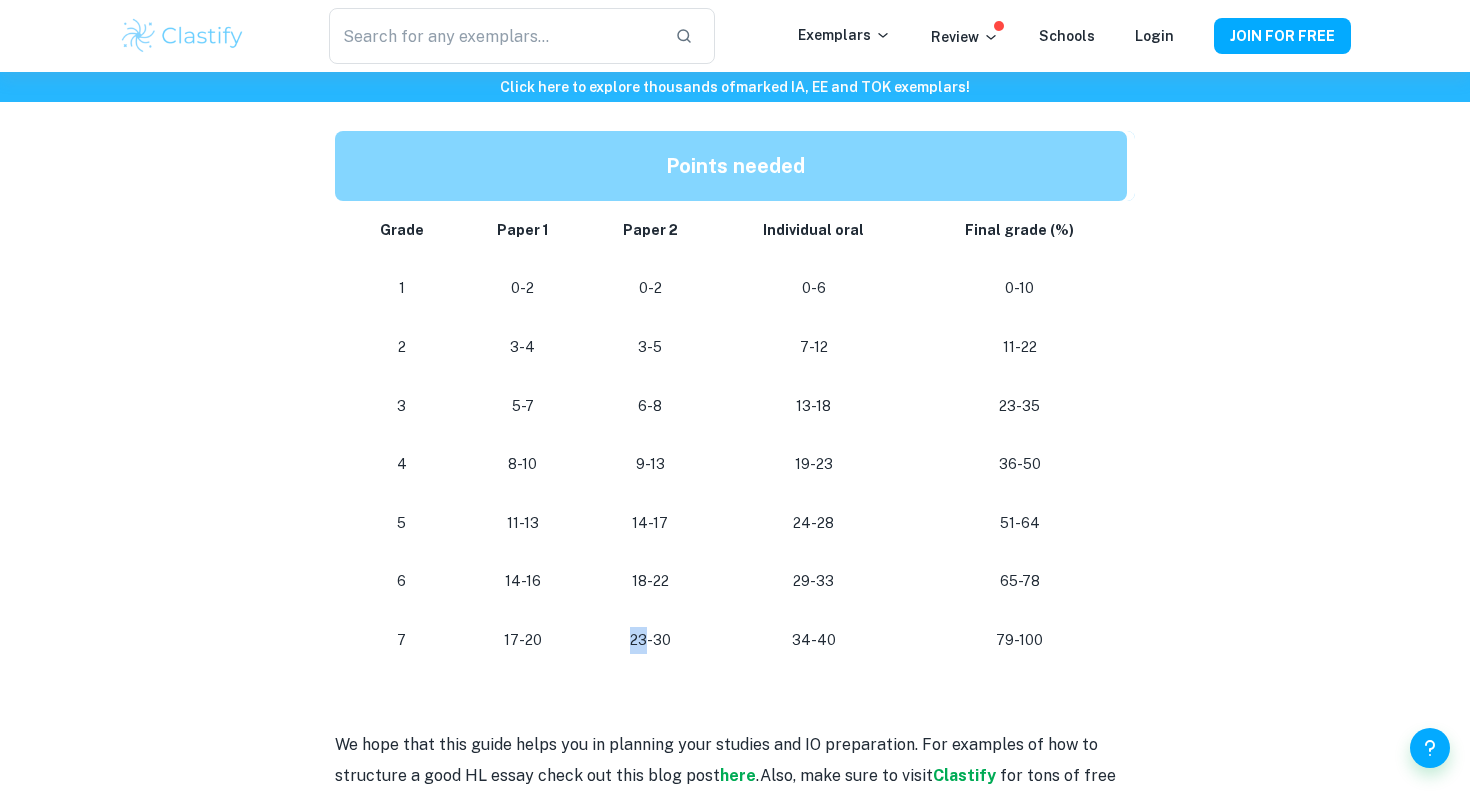 click on "23-30" at bounding box center [650, 640] 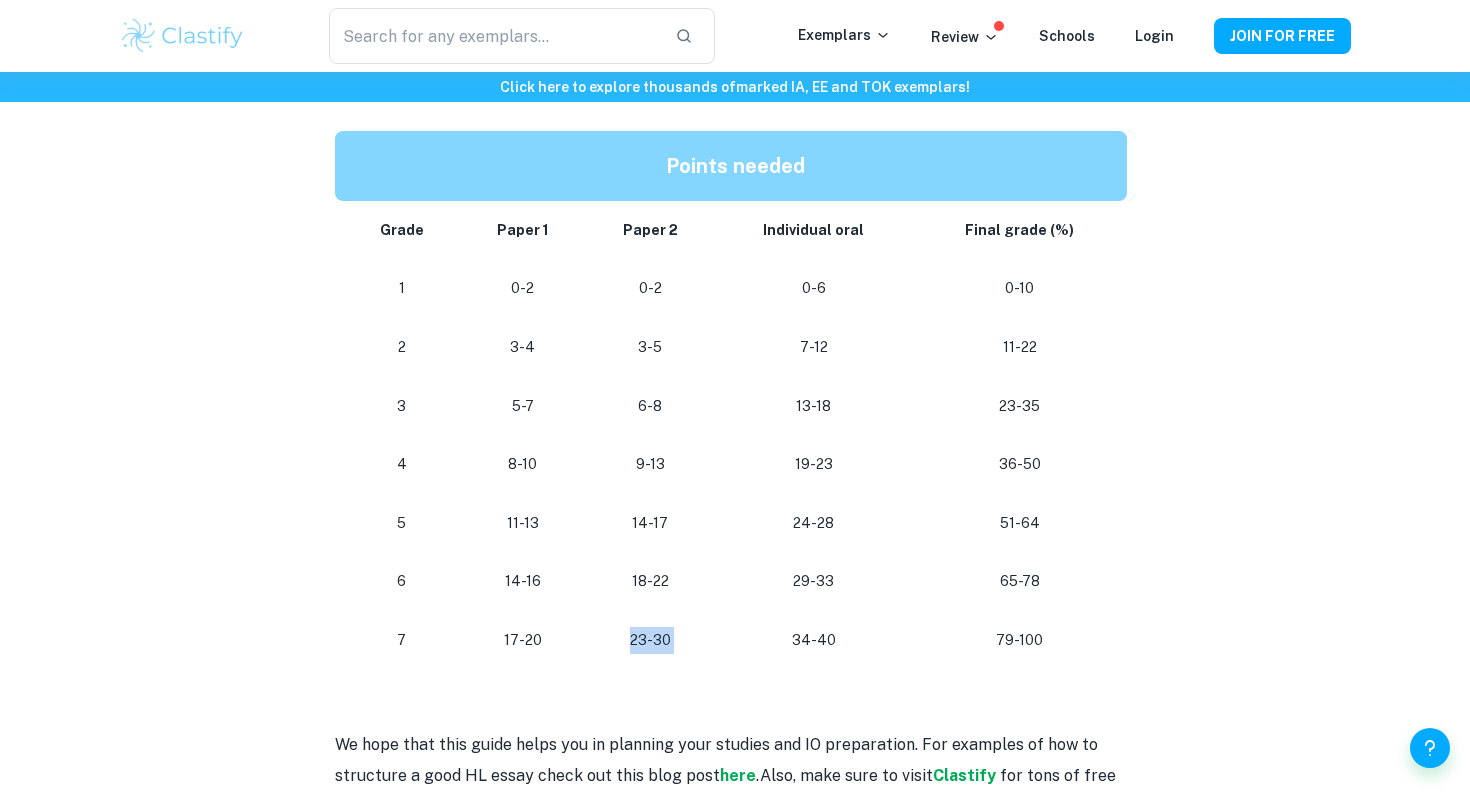 click on "23-30" at bounding box center [650, 640] 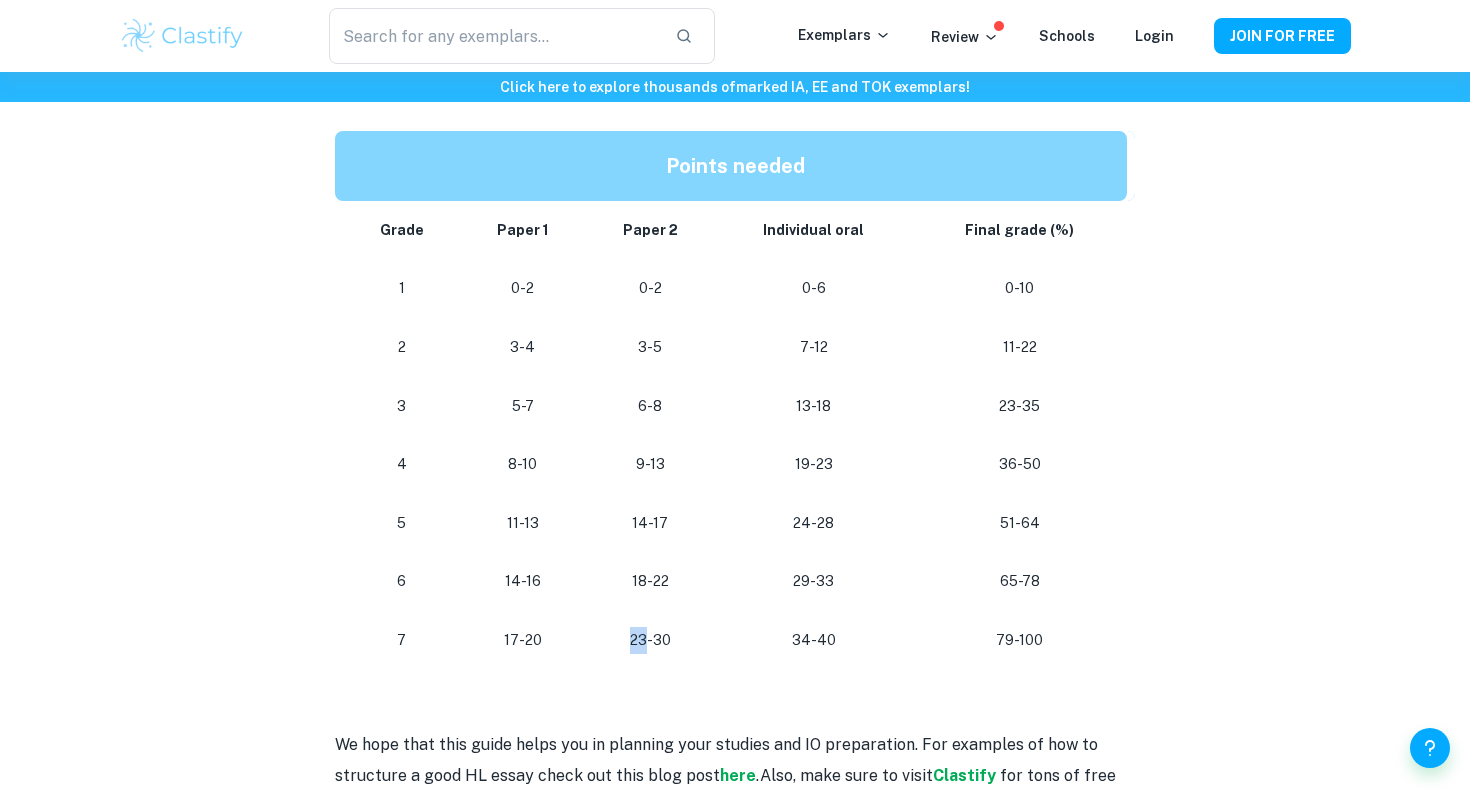 click on "23-30" at bounding box center (650, 640) 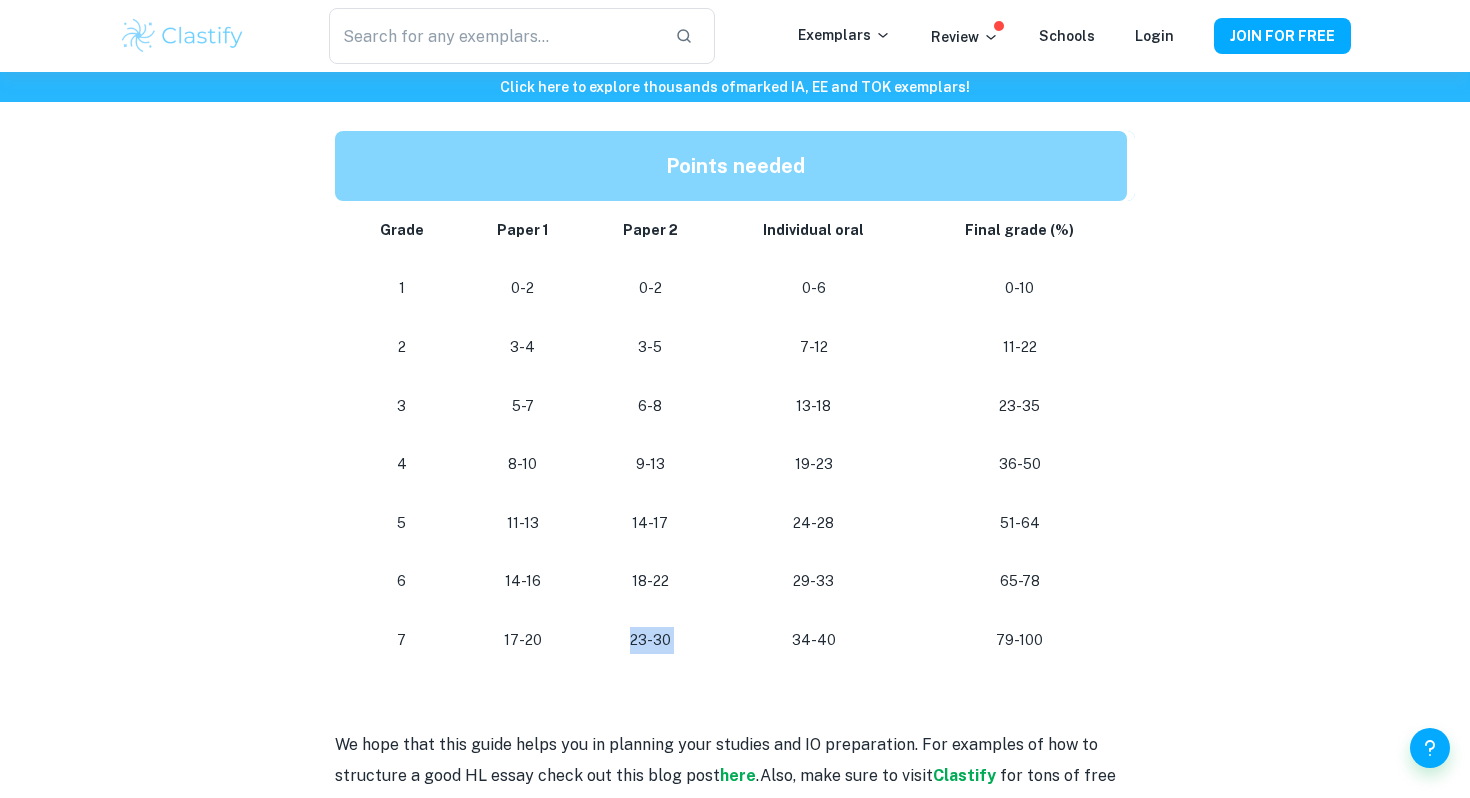 click on "23-30" at bounding box center [650, 640] 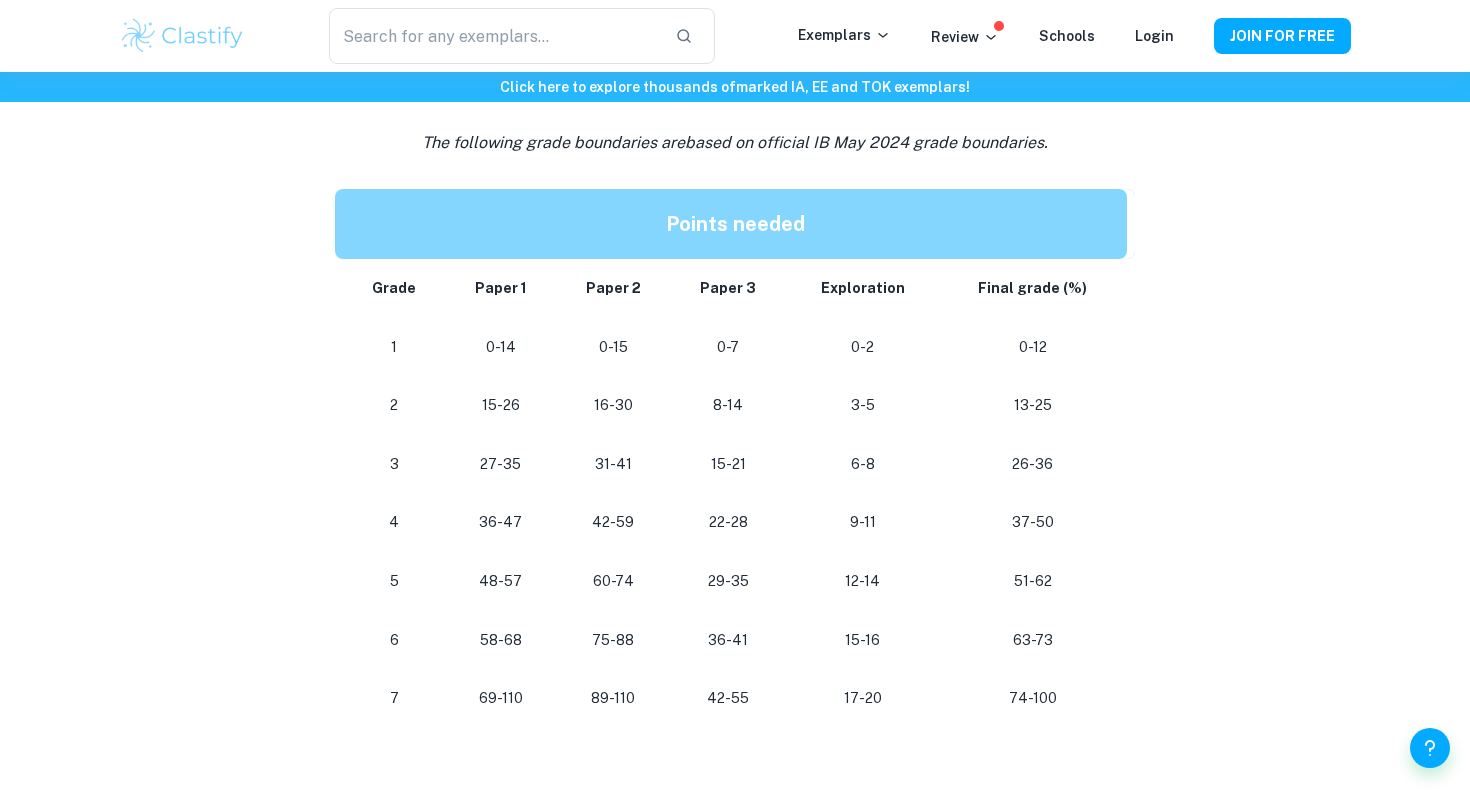 scroll, scrollTop: 919, scrollLeft: 0, axis: vertical 